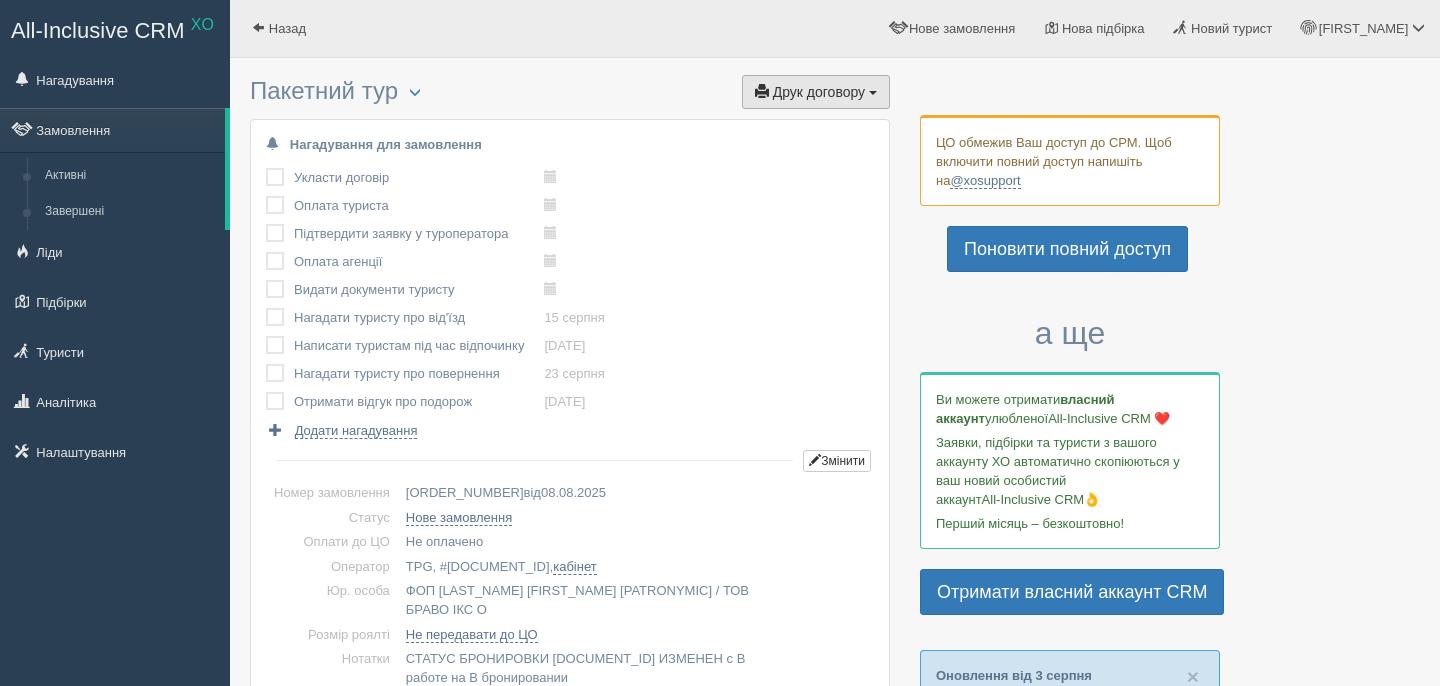 scroll, scrollTop: 0, scrollLeft: 0, axis: both 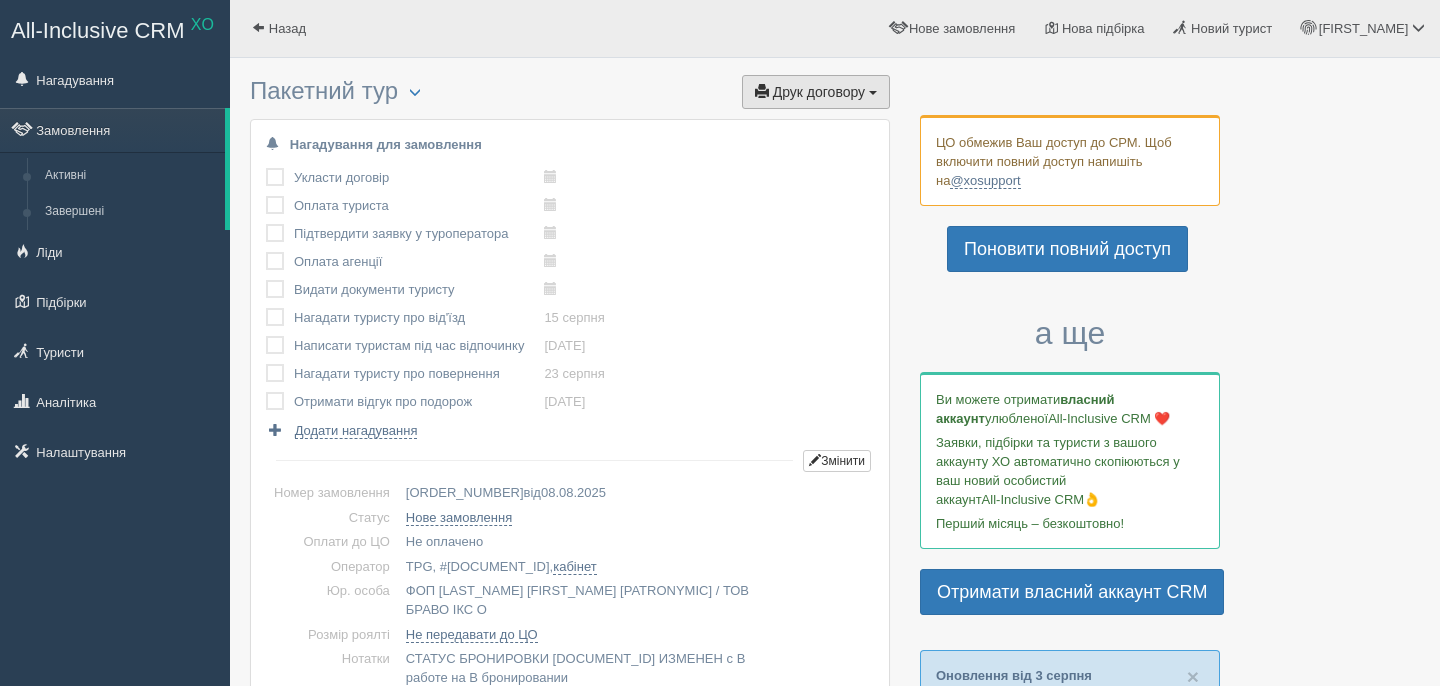 click on "Друк договору" at bounding box center [819, 92] 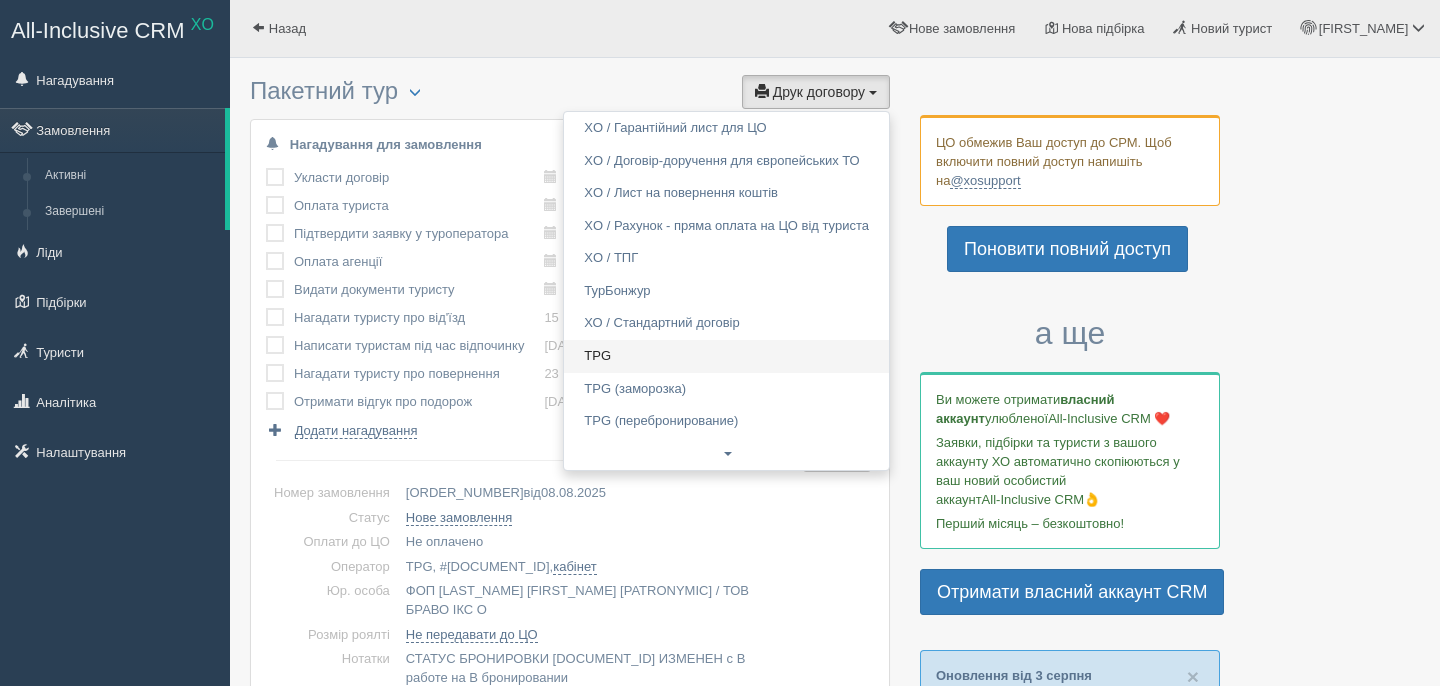 click on "TPG" at bounding box center [726, 356] 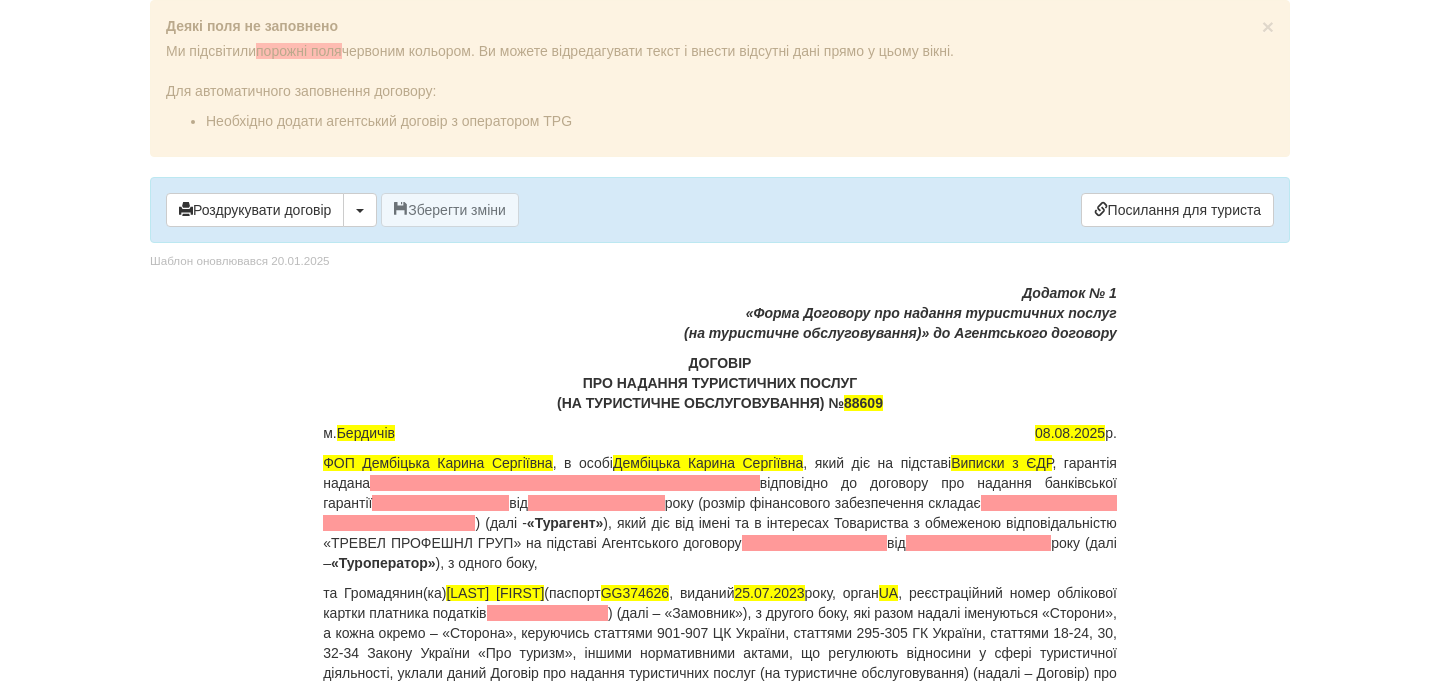 scroll, scrollTop: 0, scrollLeft: 0, axis: both 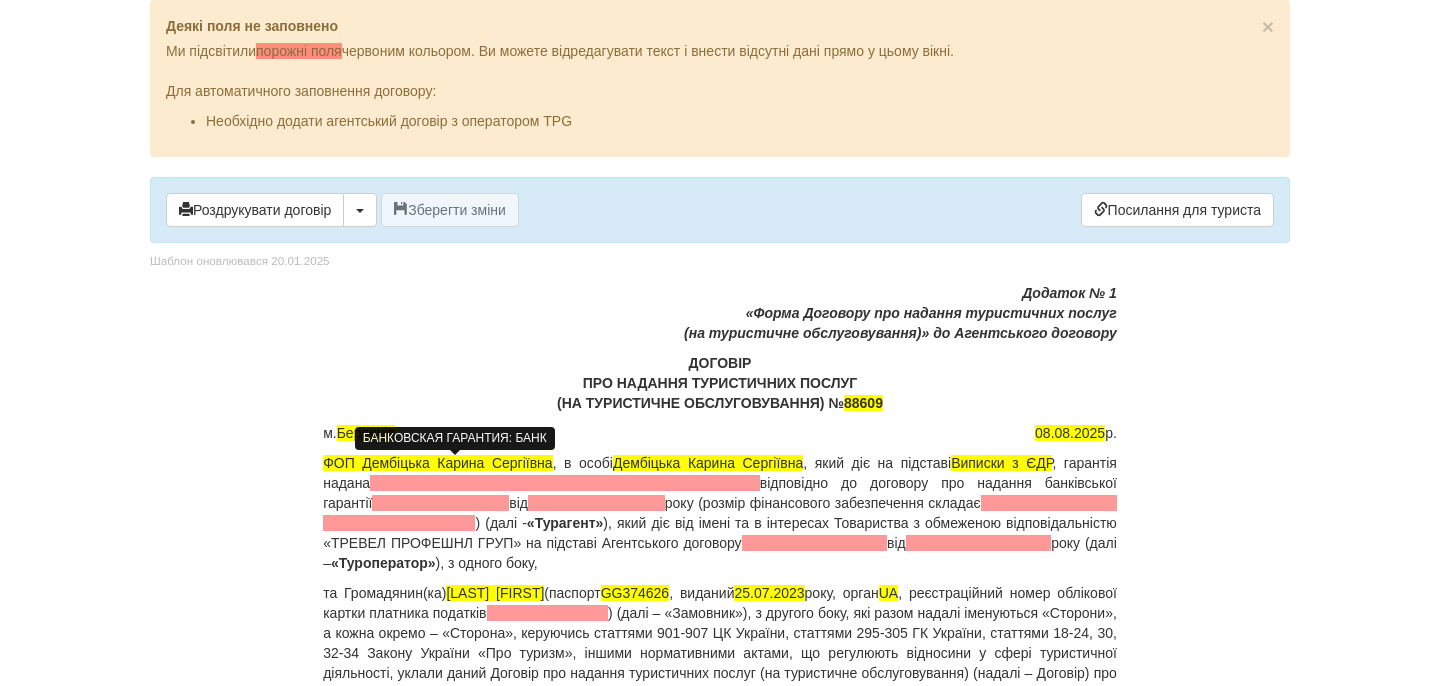 click at bounding box center [565, 483] 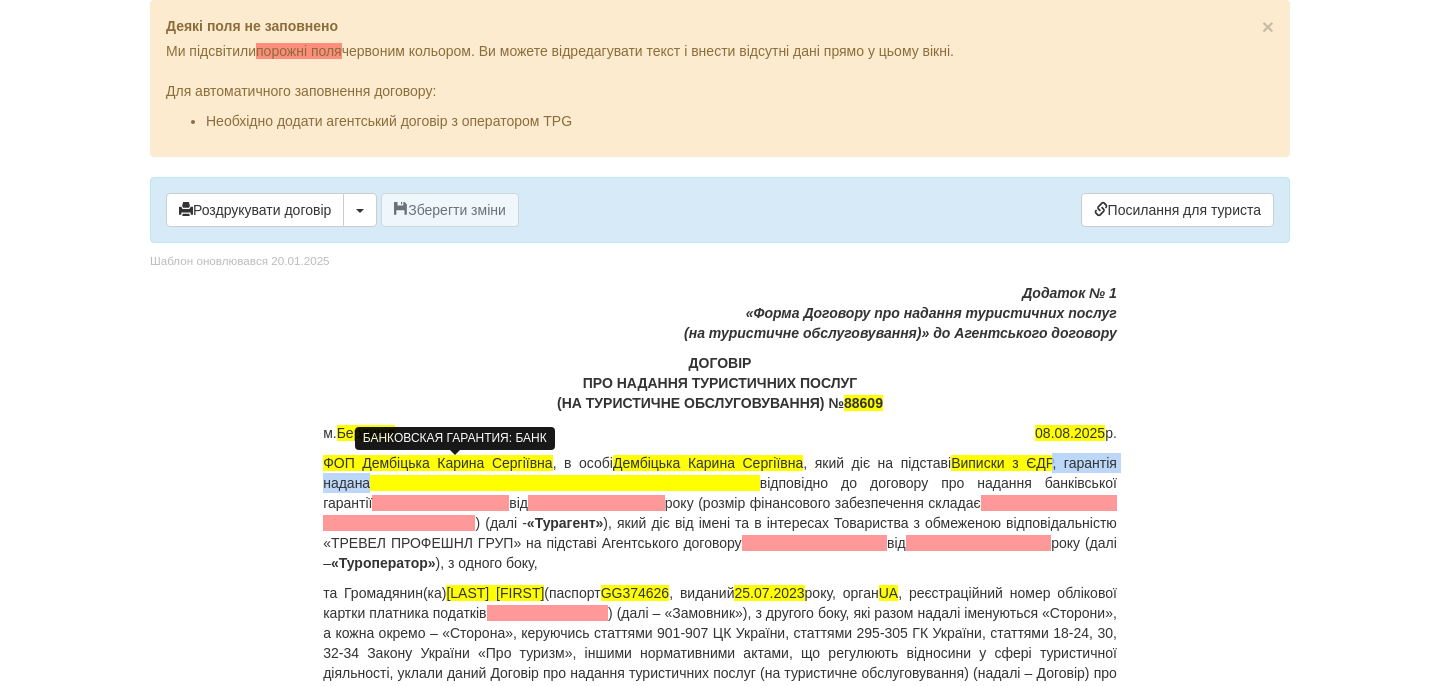 type 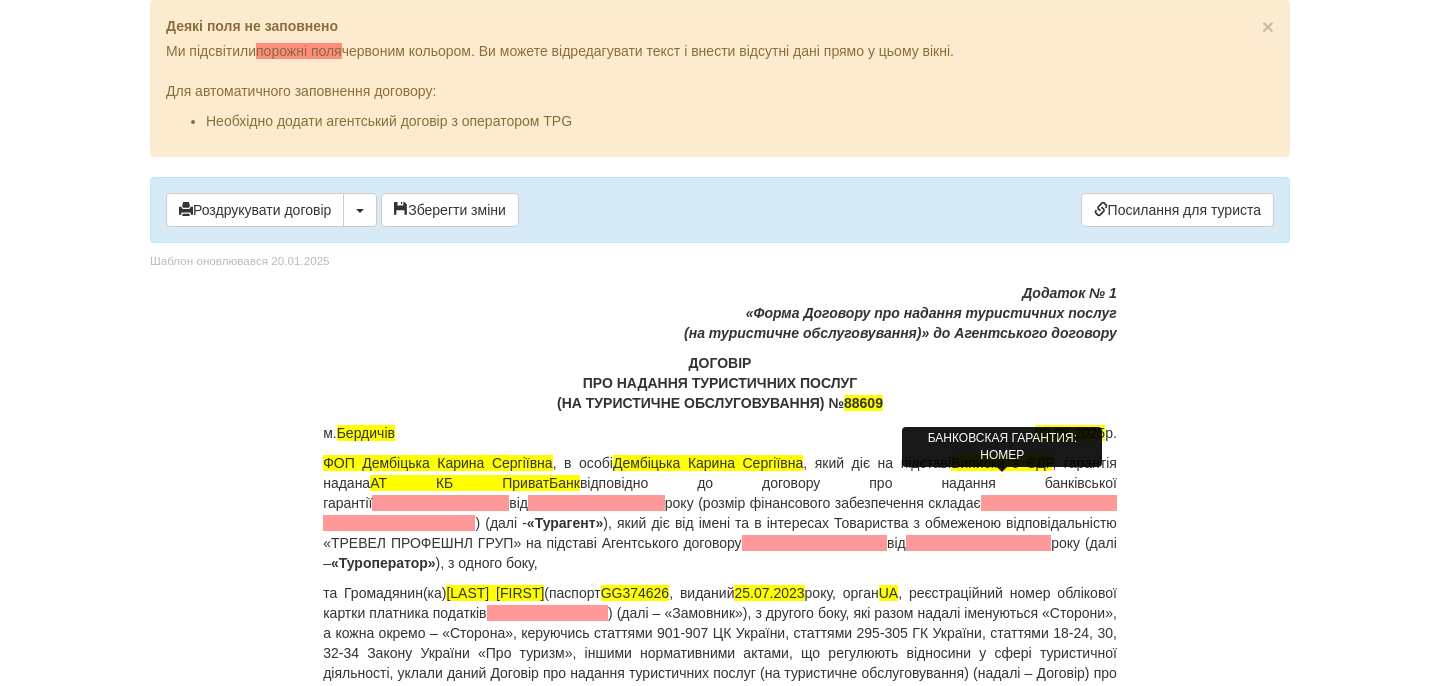 click at bounding box center (440, 503) 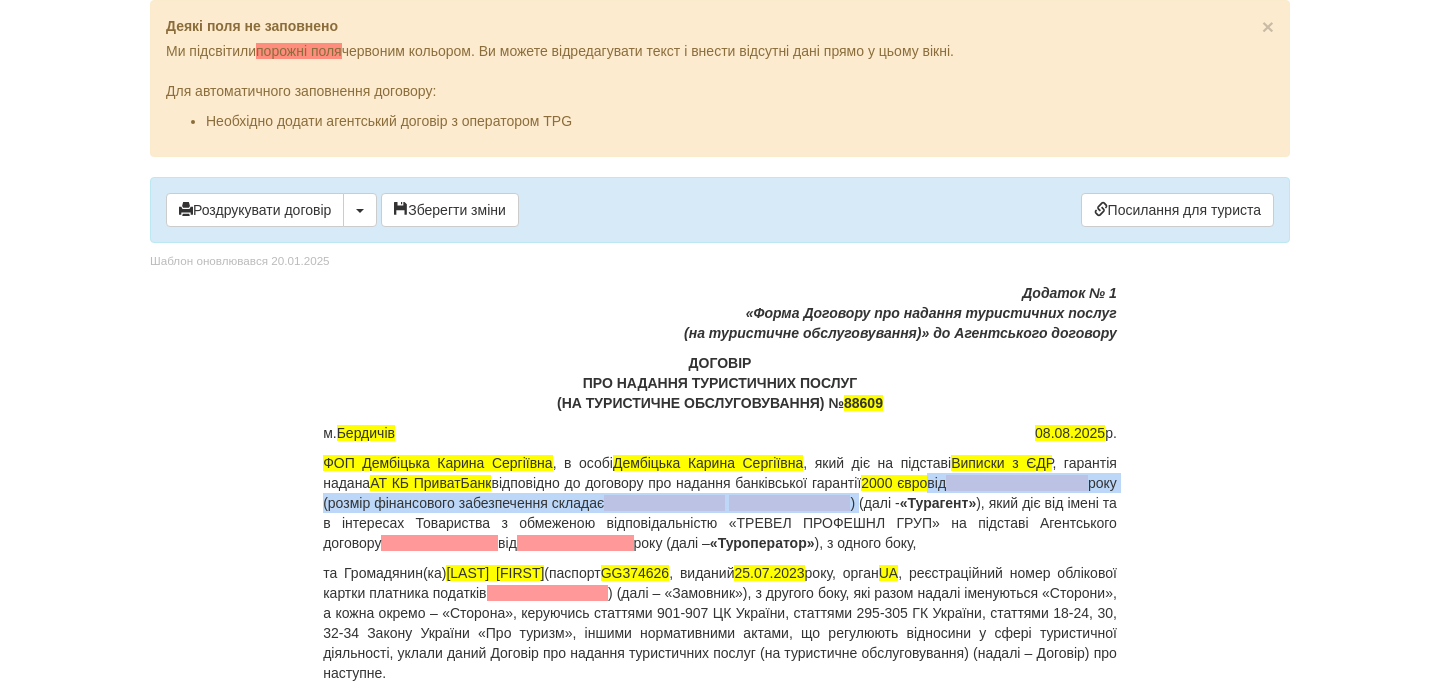 drag, startPoint x: 964, startPoint y: 481, endPoint x: 917, endPoint y: 503, distance: 51.894123 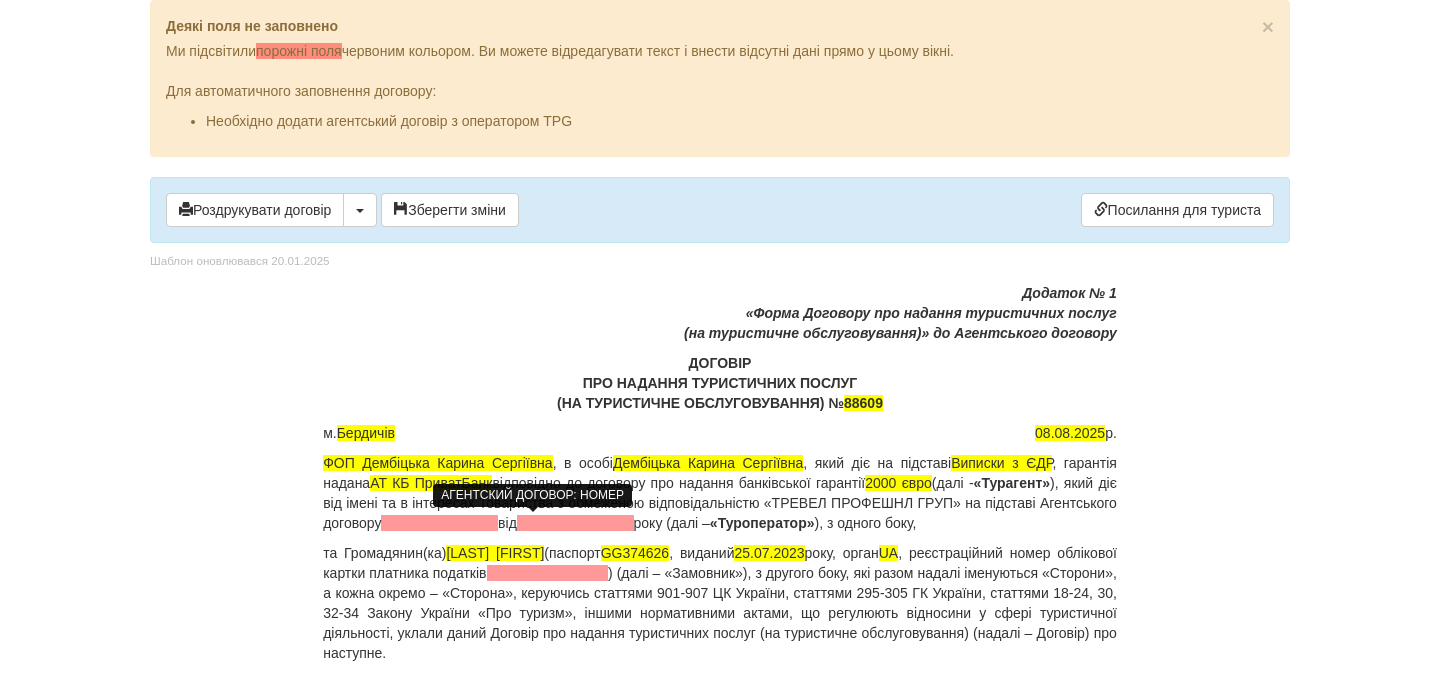 click at bounding box center [439, 523] 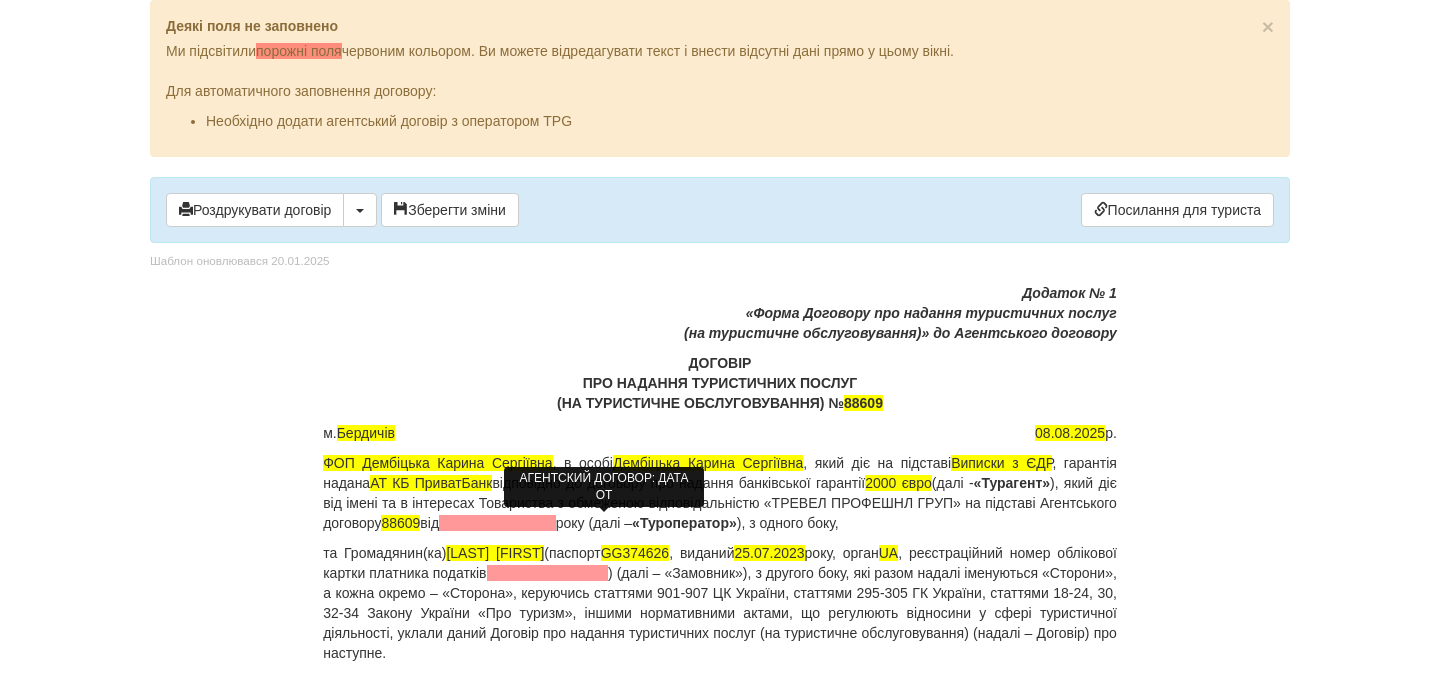 click at bounding box center (497, 523) 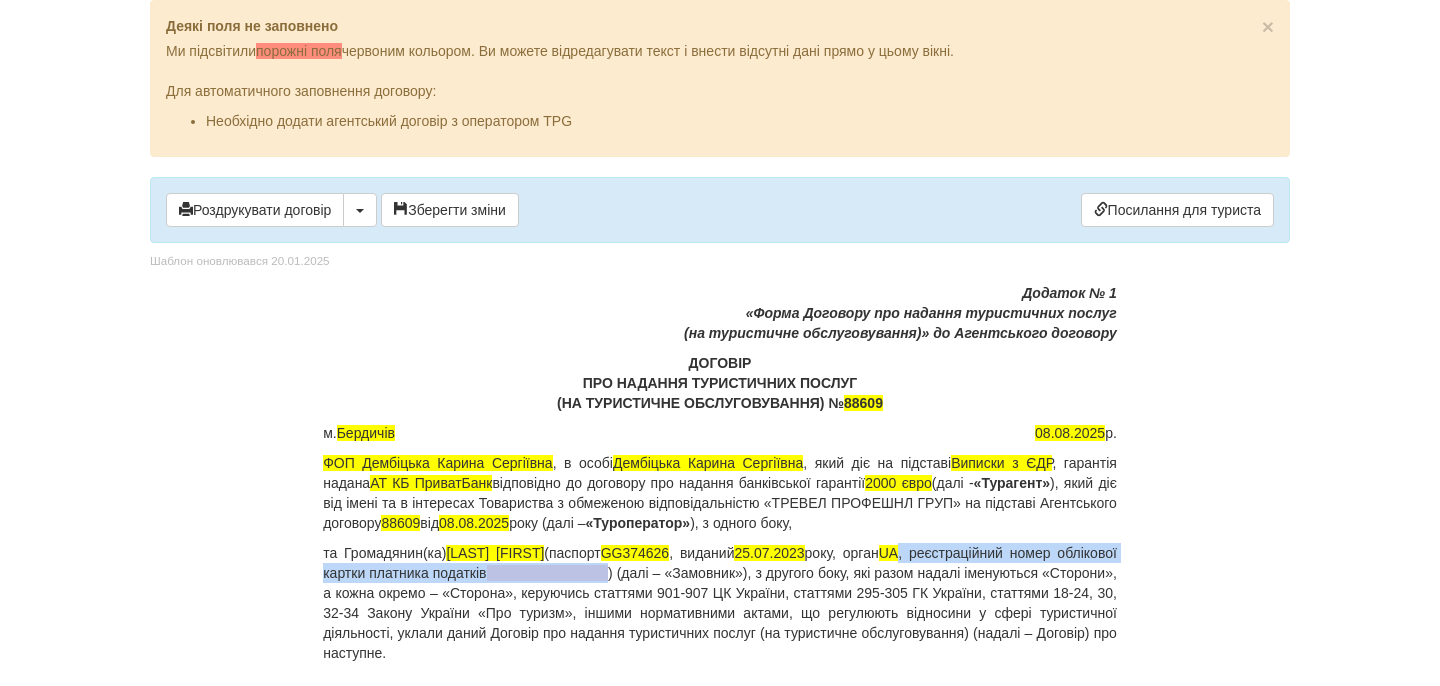drag, startPoint x: 1007, startPoint y: 556, endPoint x: 741, endPoint y: 572, distance: 266.48077 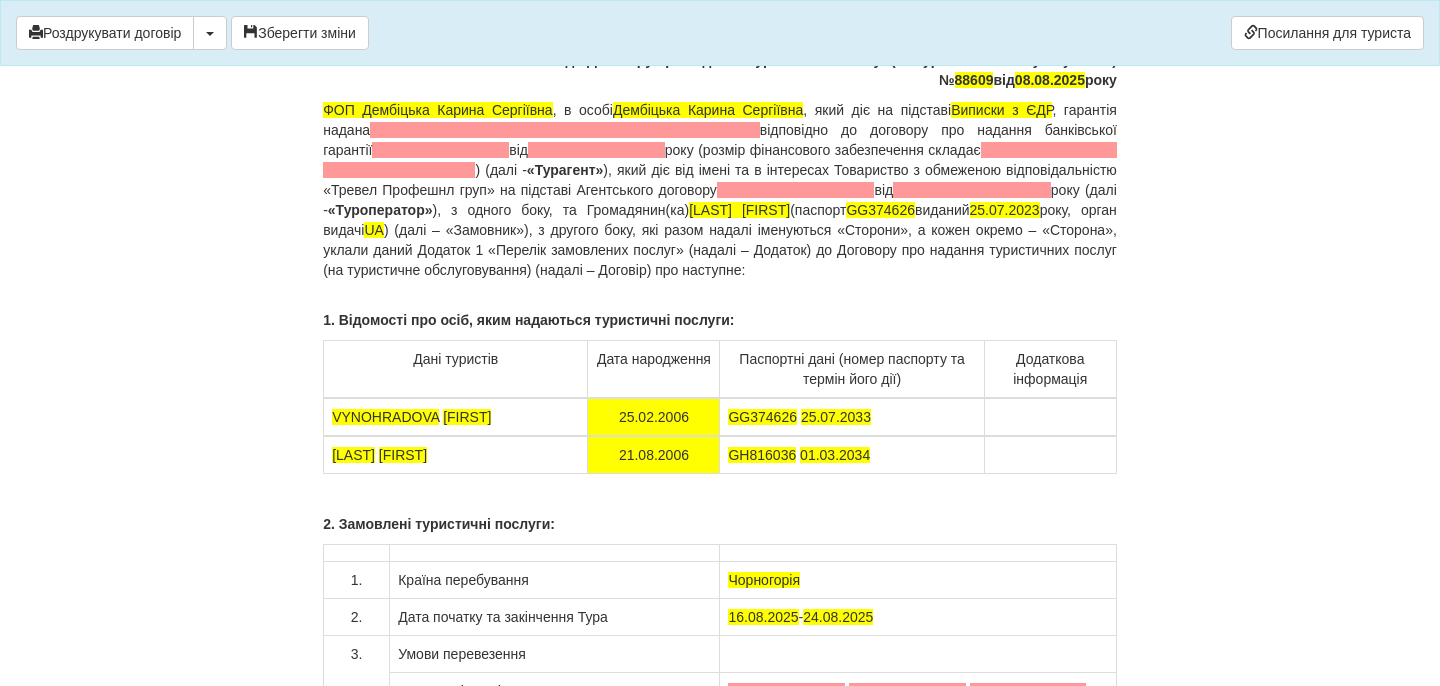 scroll, scrollTop: 14869, scrollLeft: 0, axis: vertical 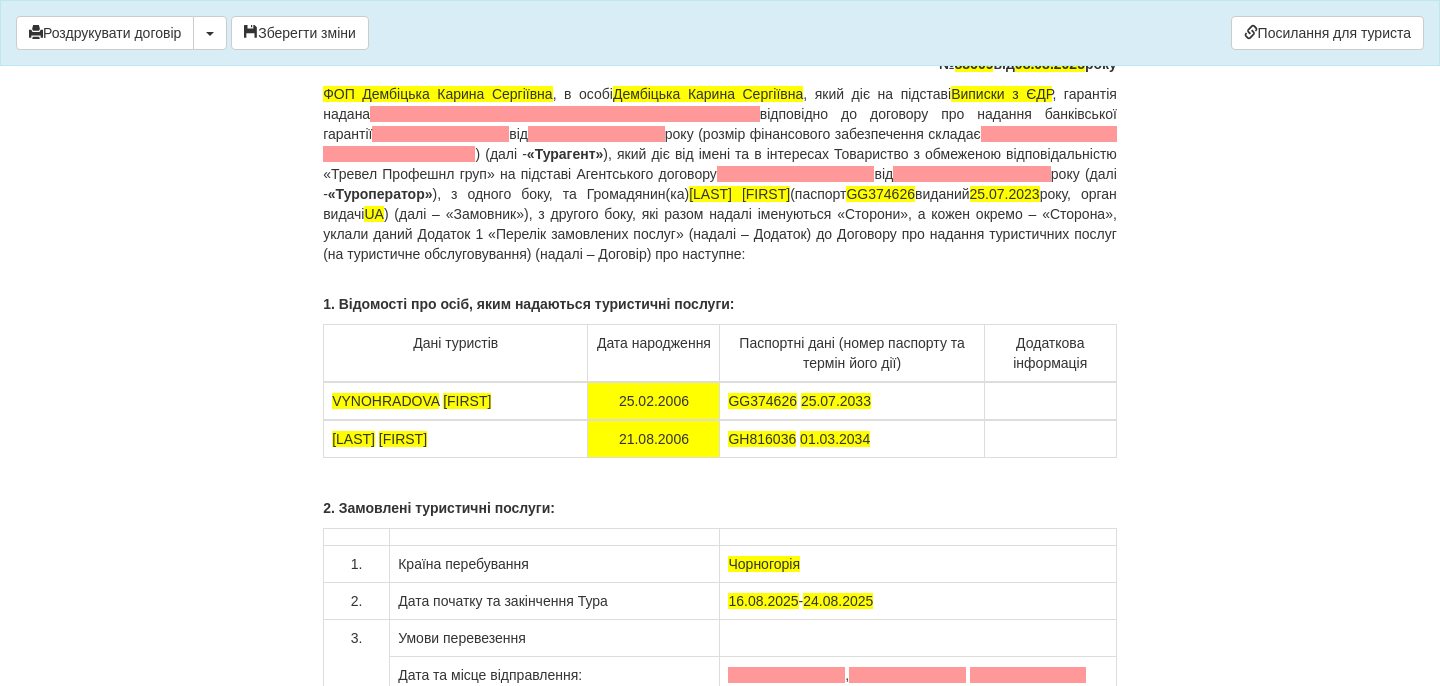 drag, startPoint x: 899, startPoint y: 420, endPoint x: 733, endPoint y: 430, distance: 166.30093 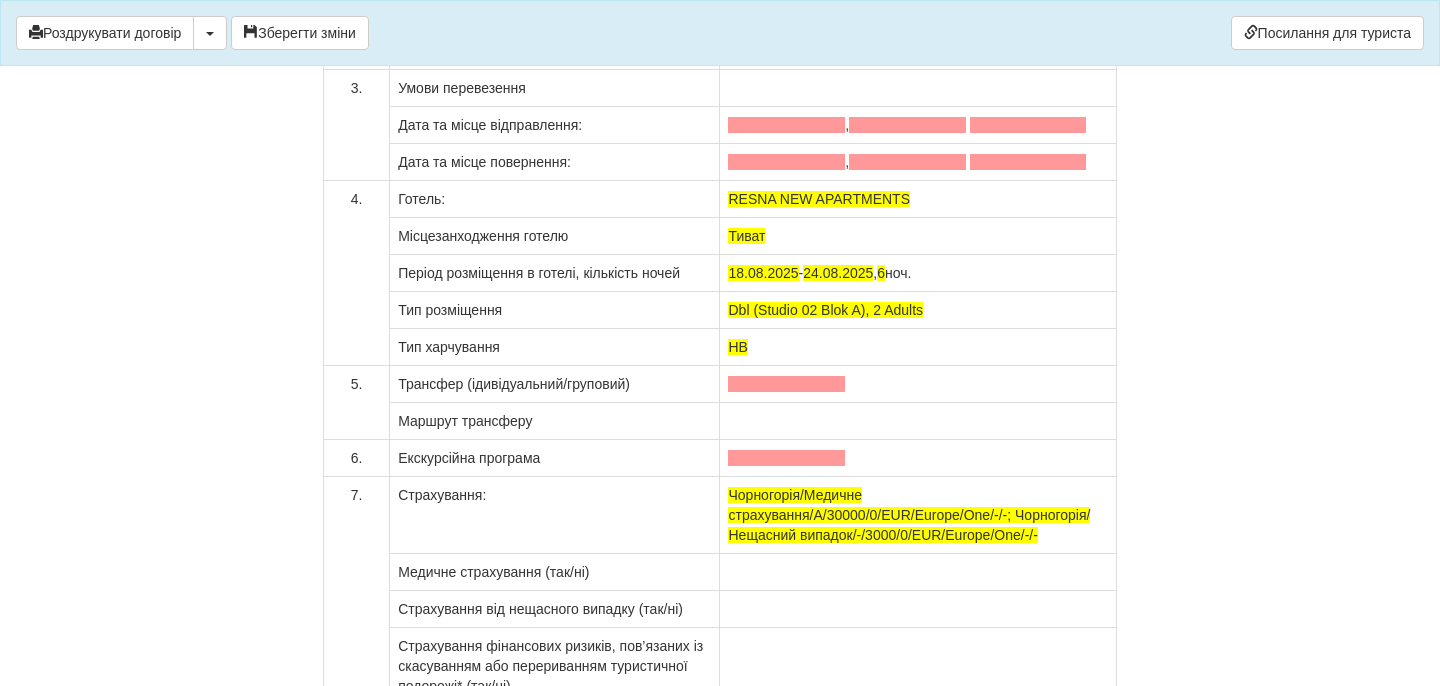 scroll, scrollTop: 15483, scrollLeft: 0, axis: vertical 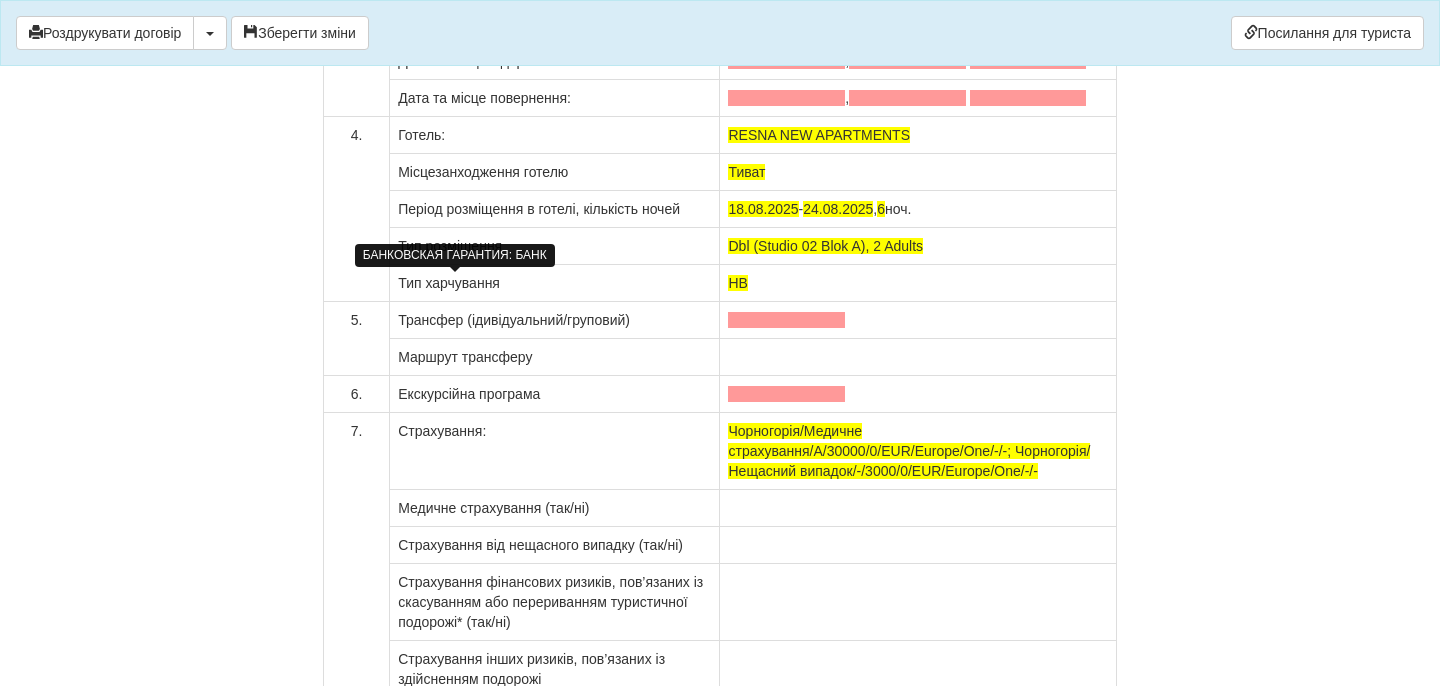 click at bounding box center [565, -500] 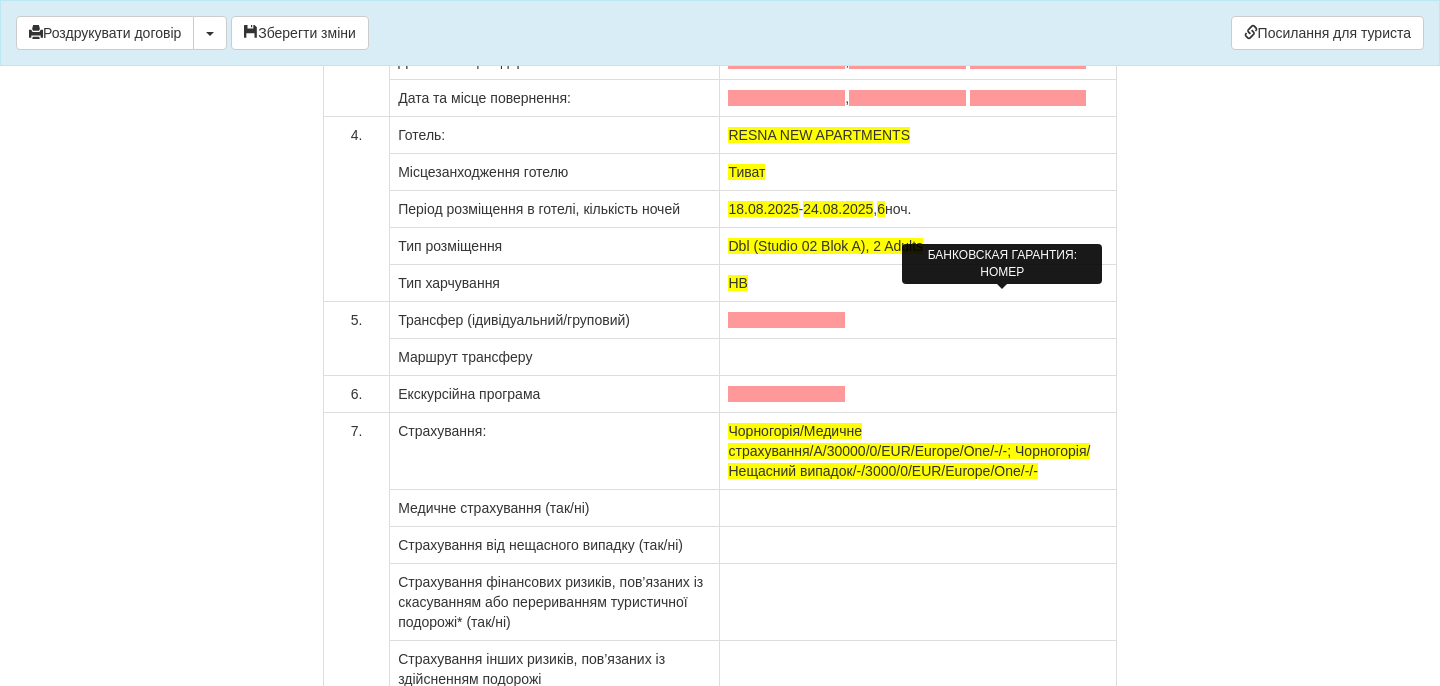 click at bounding box center (440, -480) 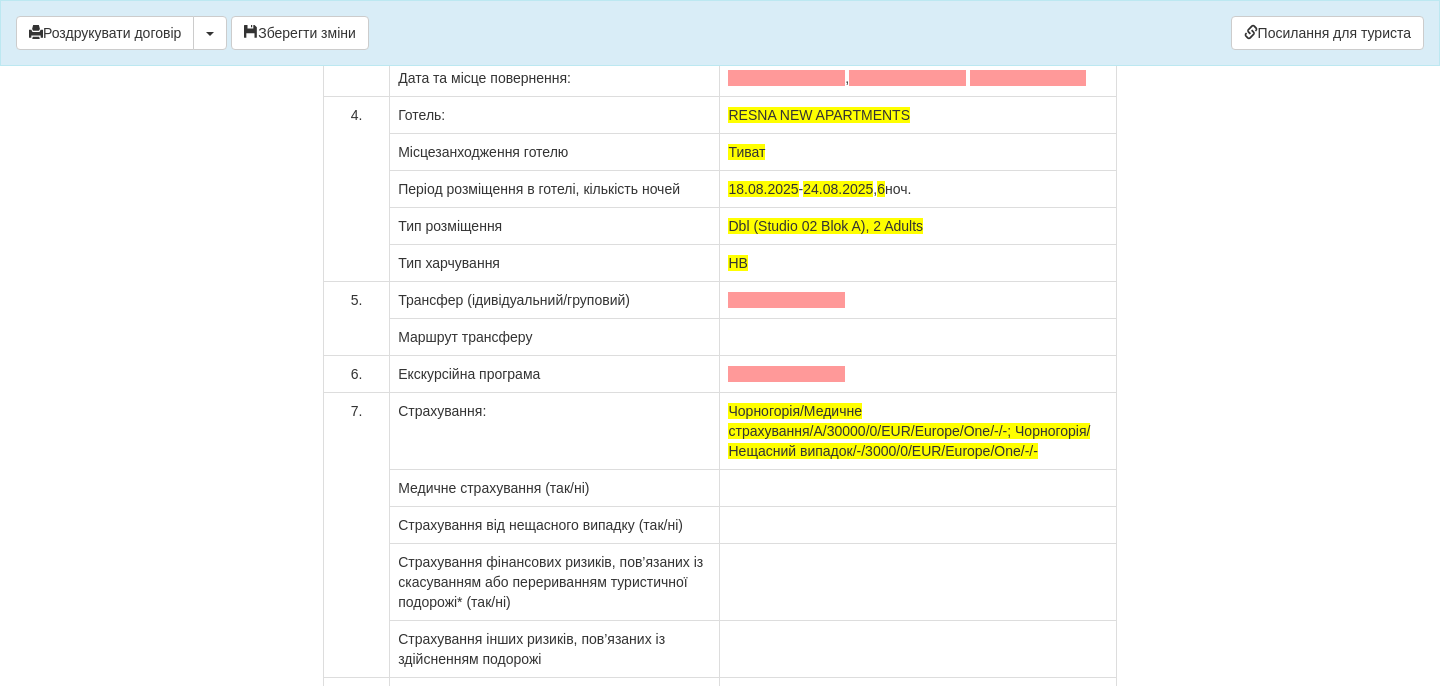 drag, startPoint x: 969, startPoint y: 303, endPoint x: 914, endPoint y: 325, distance: 59.236813 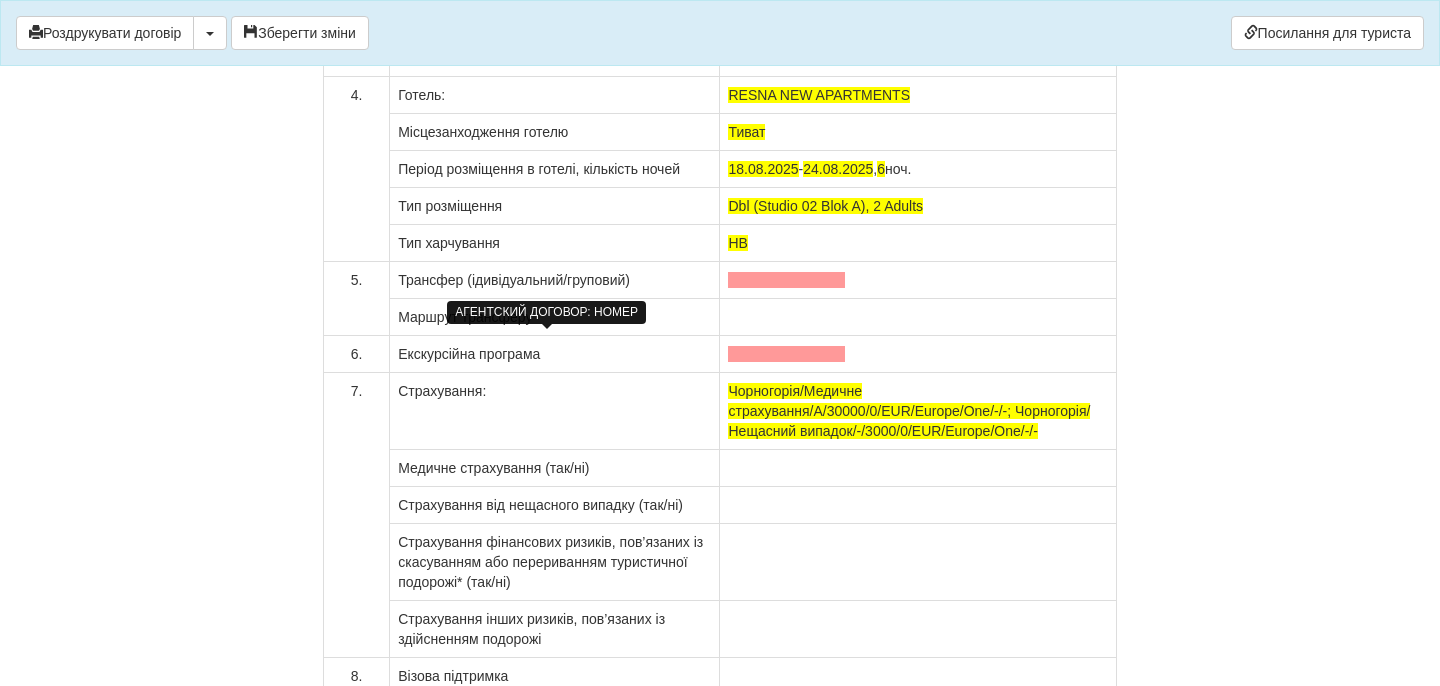 click at bounding box center [447, -460] 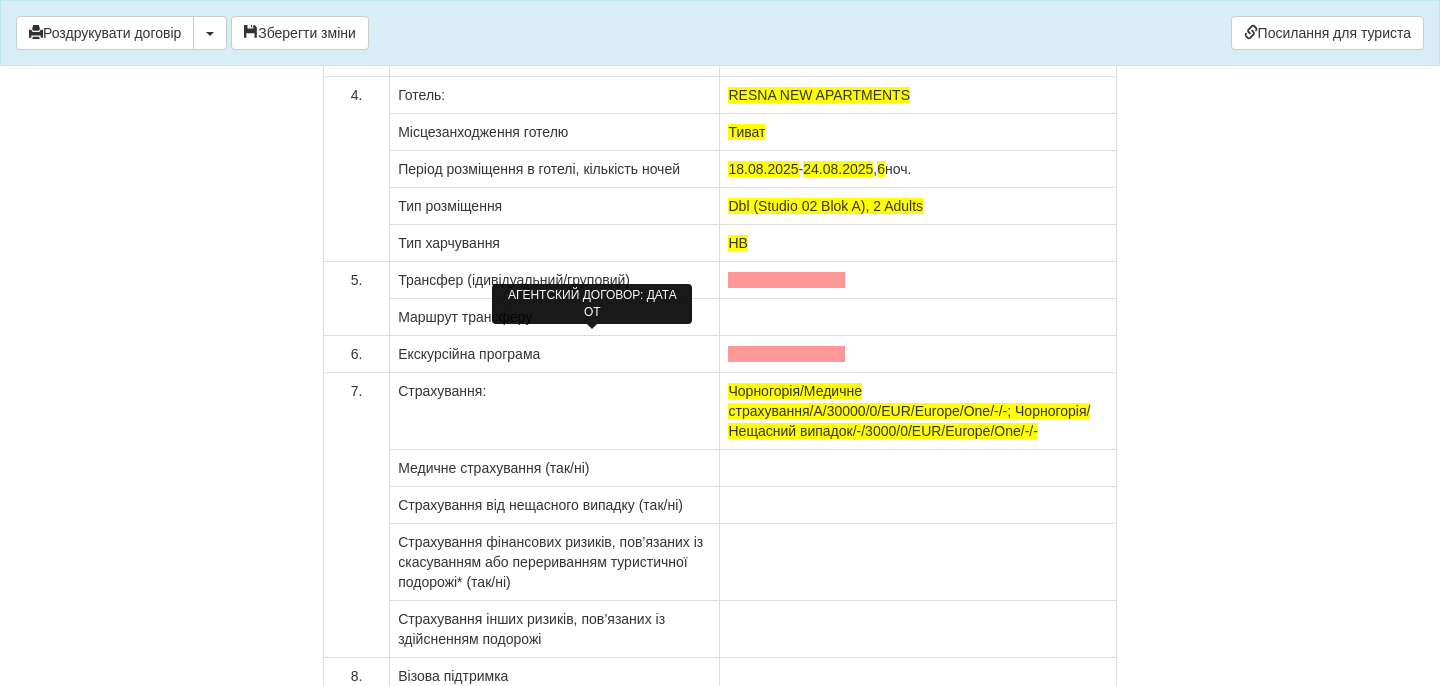 click at bounding box center (522, -460) 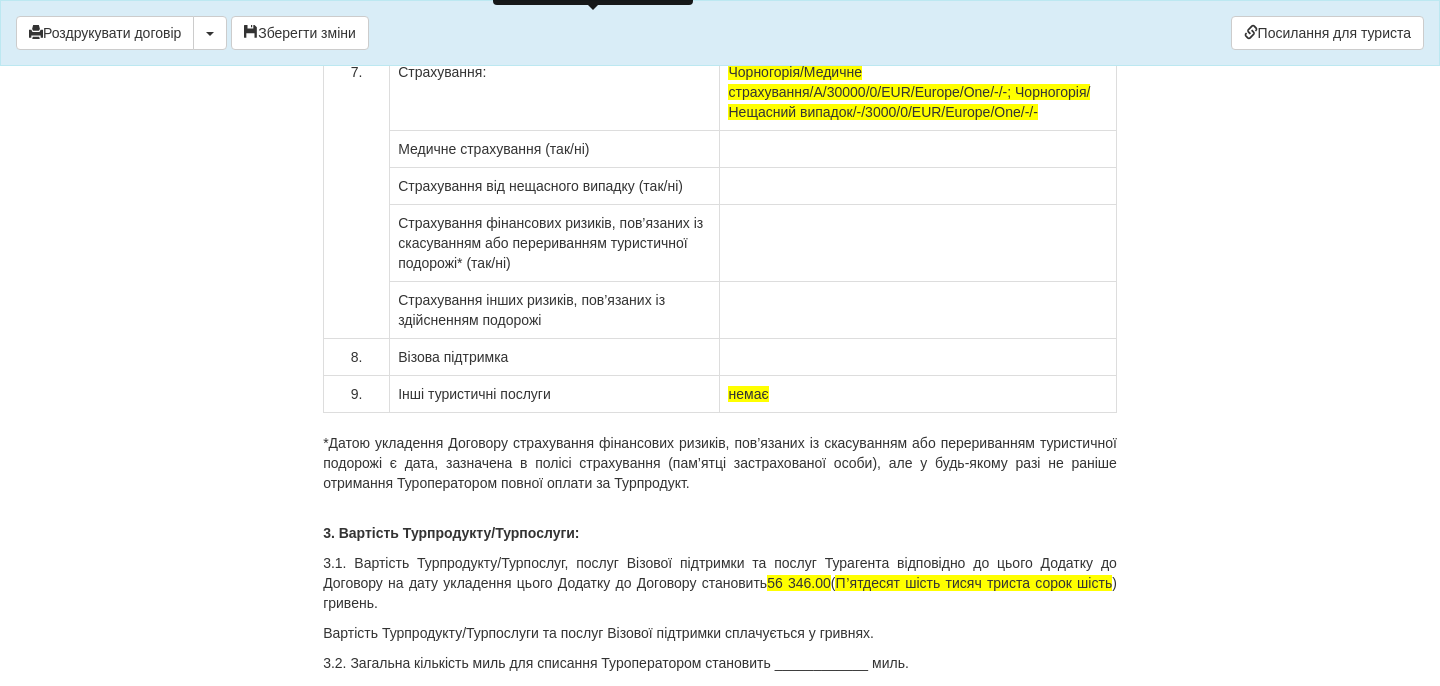 scroll, scrollTop: 15797, scrollLeft: 0, axis: vertical 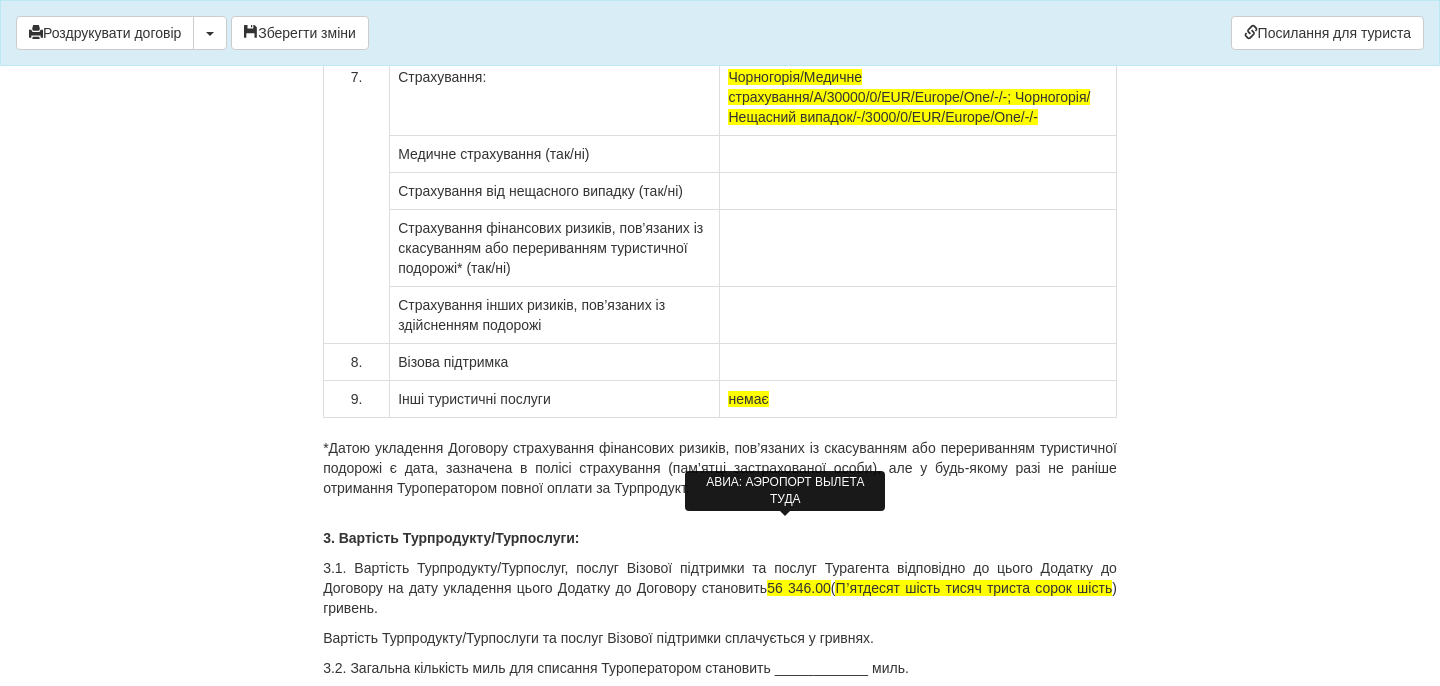 click at bounding box center [786, -293] 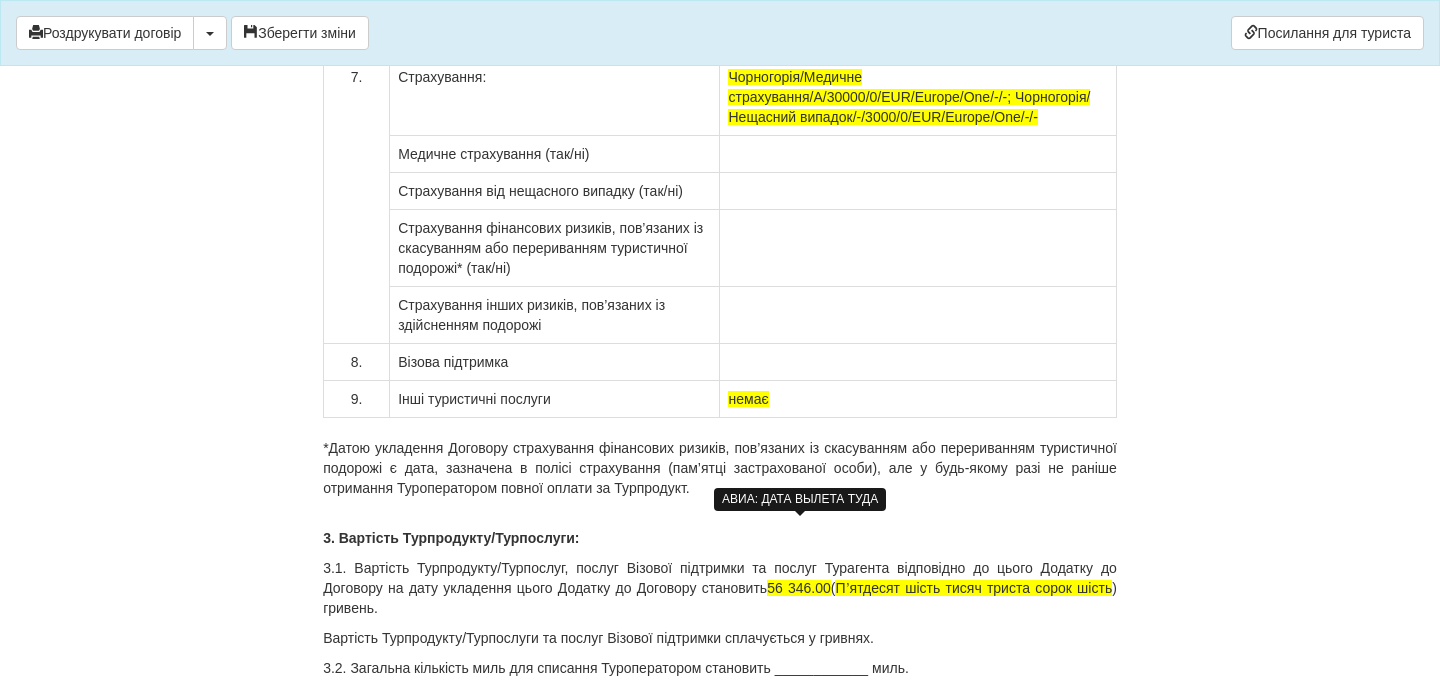 click at bounding box center (830, -293) 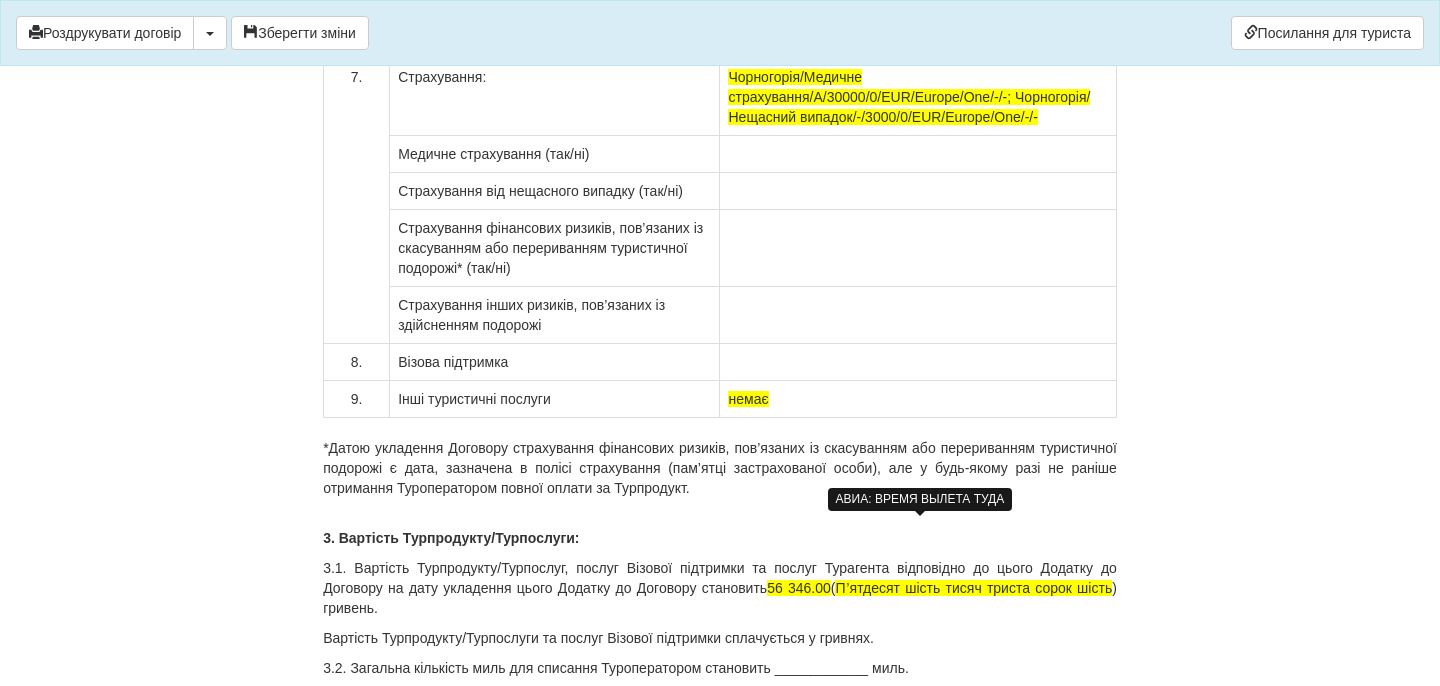 click at bounding box center (920, -293) 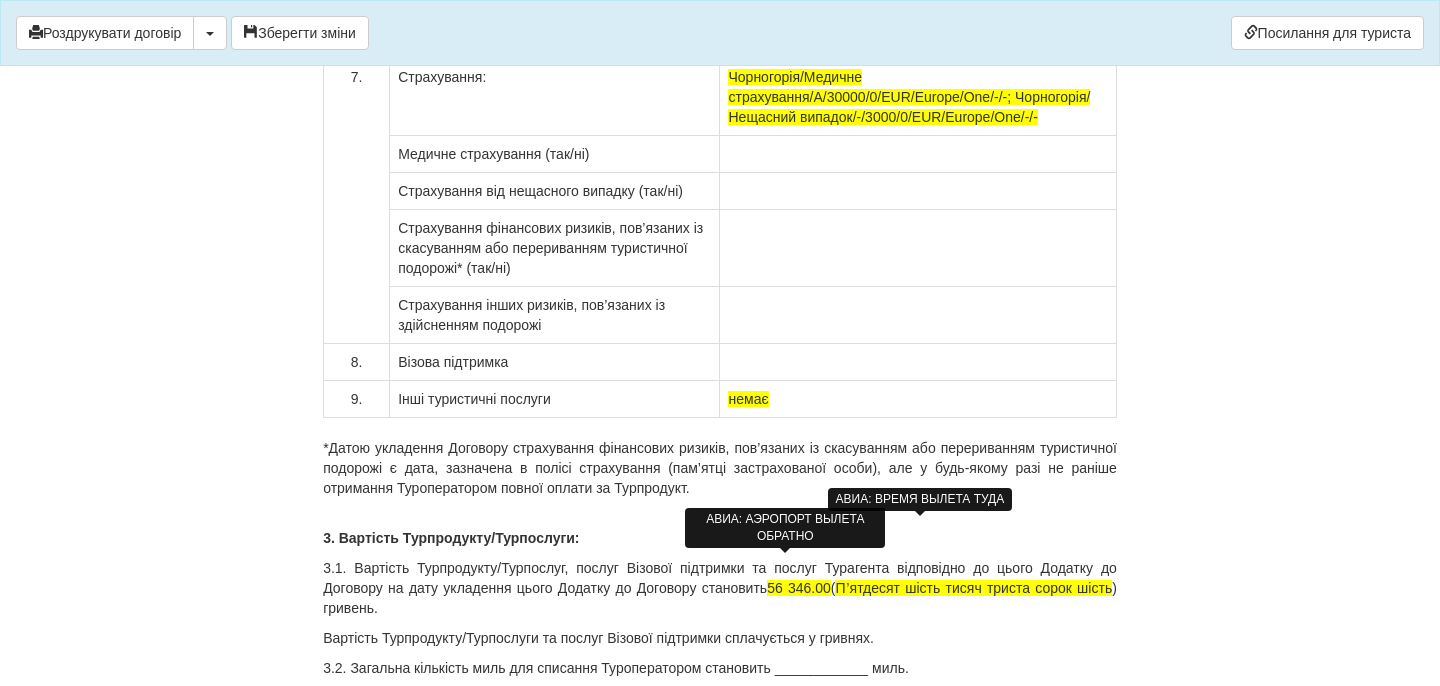 click at bounding box center [786, -256] 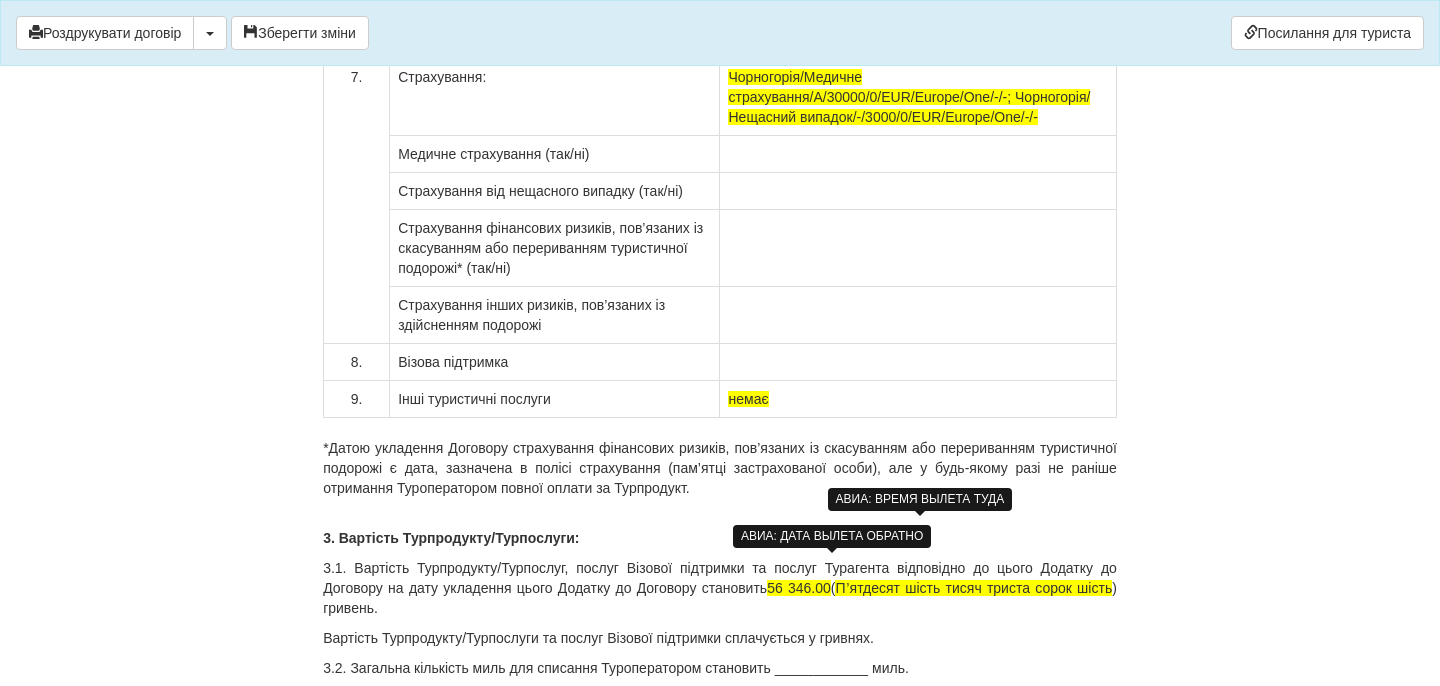 click at bounding box center [830, -256] 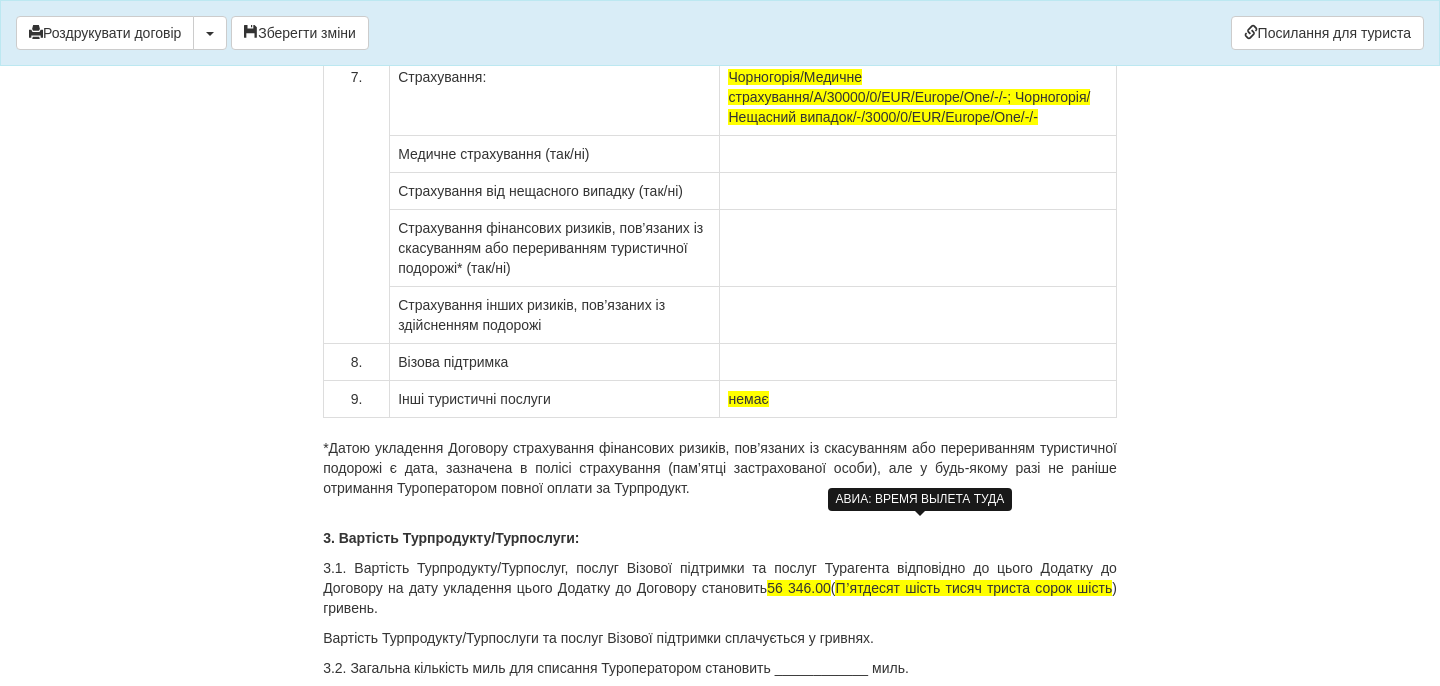 drag, startPoint x: 462, startPoint y: 566, endPoint x: 395, endPoint y: 565, distance: 67.00746 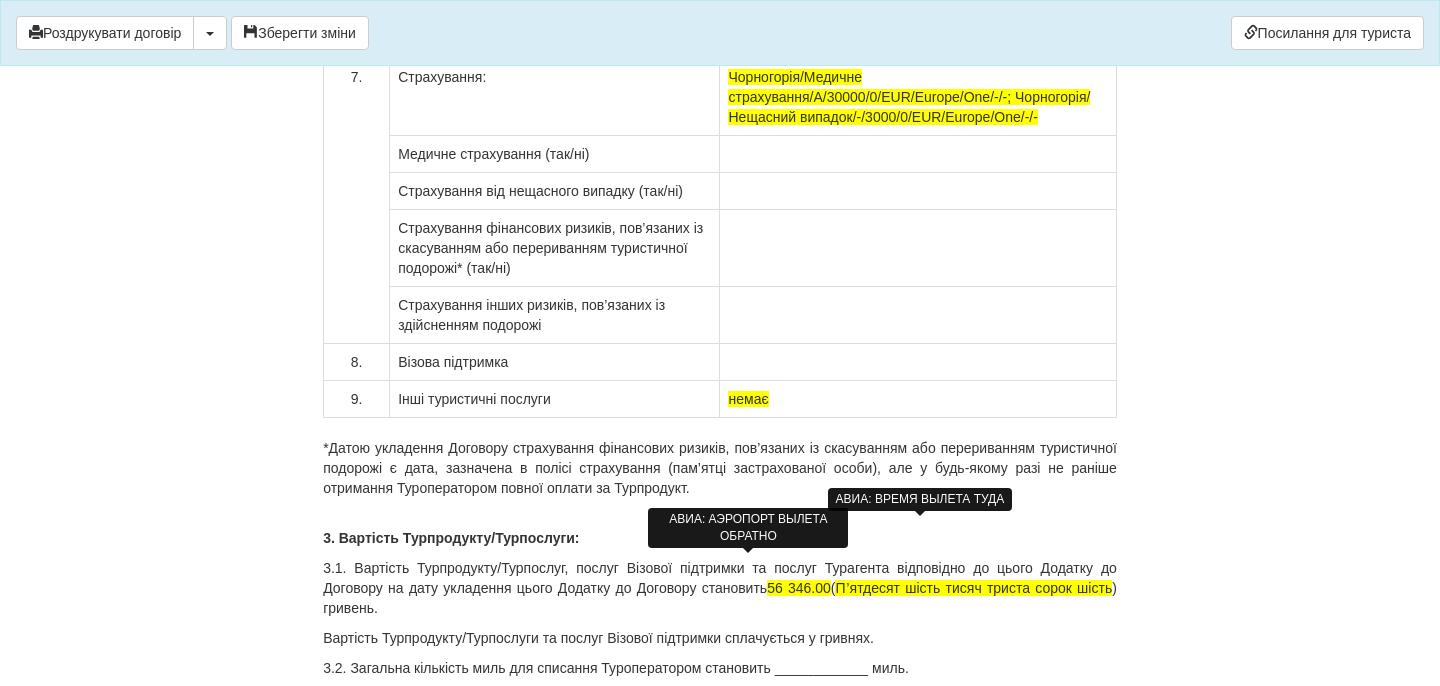 drag, startPoint x: 947, startPoint y: 563, endPoint x: 765, endPoint y: 563, distance: 182 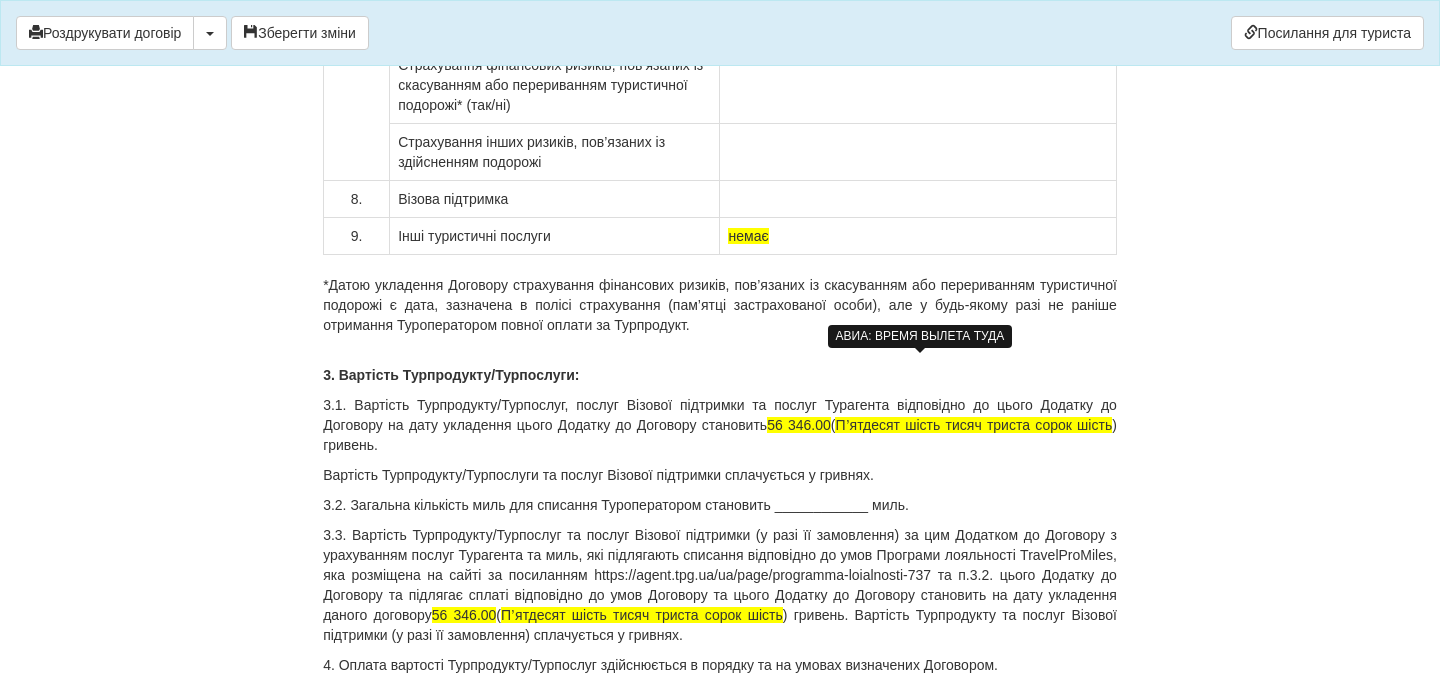 scroll, scrollTop: 15985, scrollLeft: 0, axis: vertical 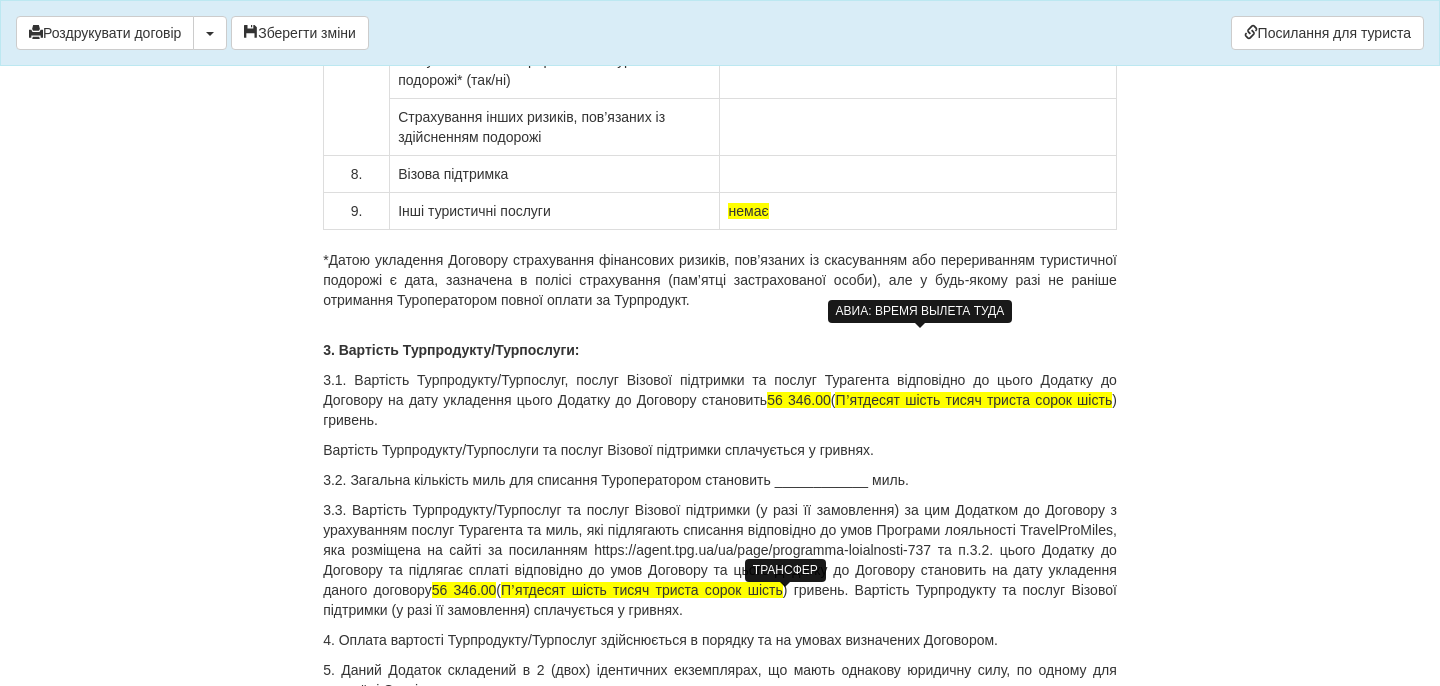 click at bounding box center (786, -222) 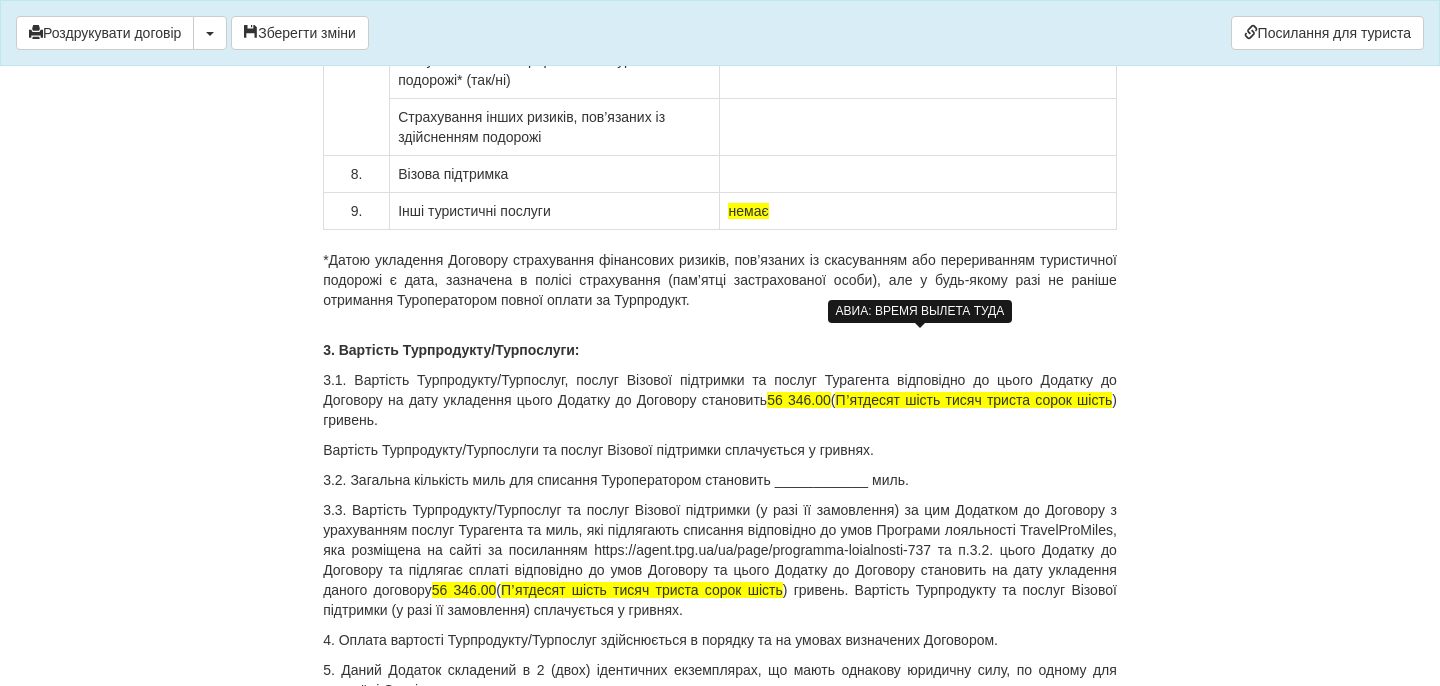 scroll, scrollTop: 16146, scrollLeft: 0, axis: vertical 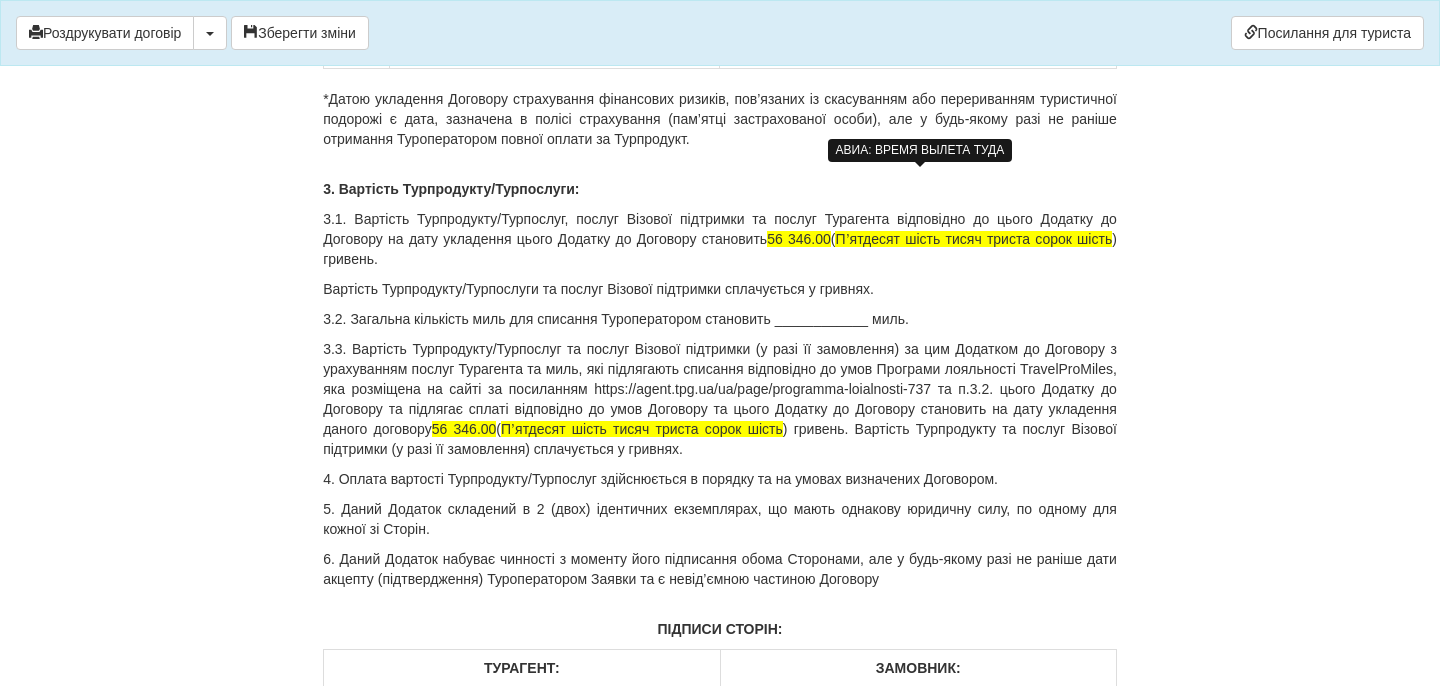 click at bounding box center [786, -309] 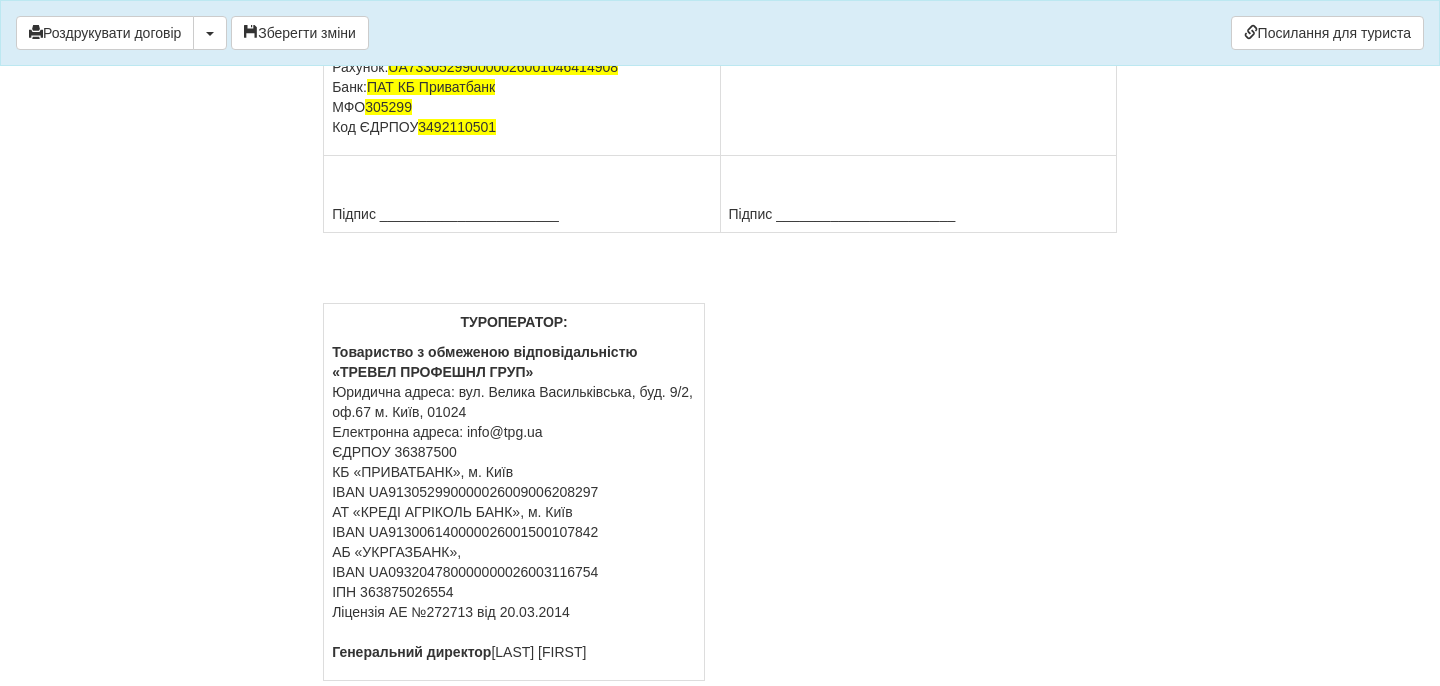 scroll, scrollTop: 16998, scrollLeft: 0, axis: vertical 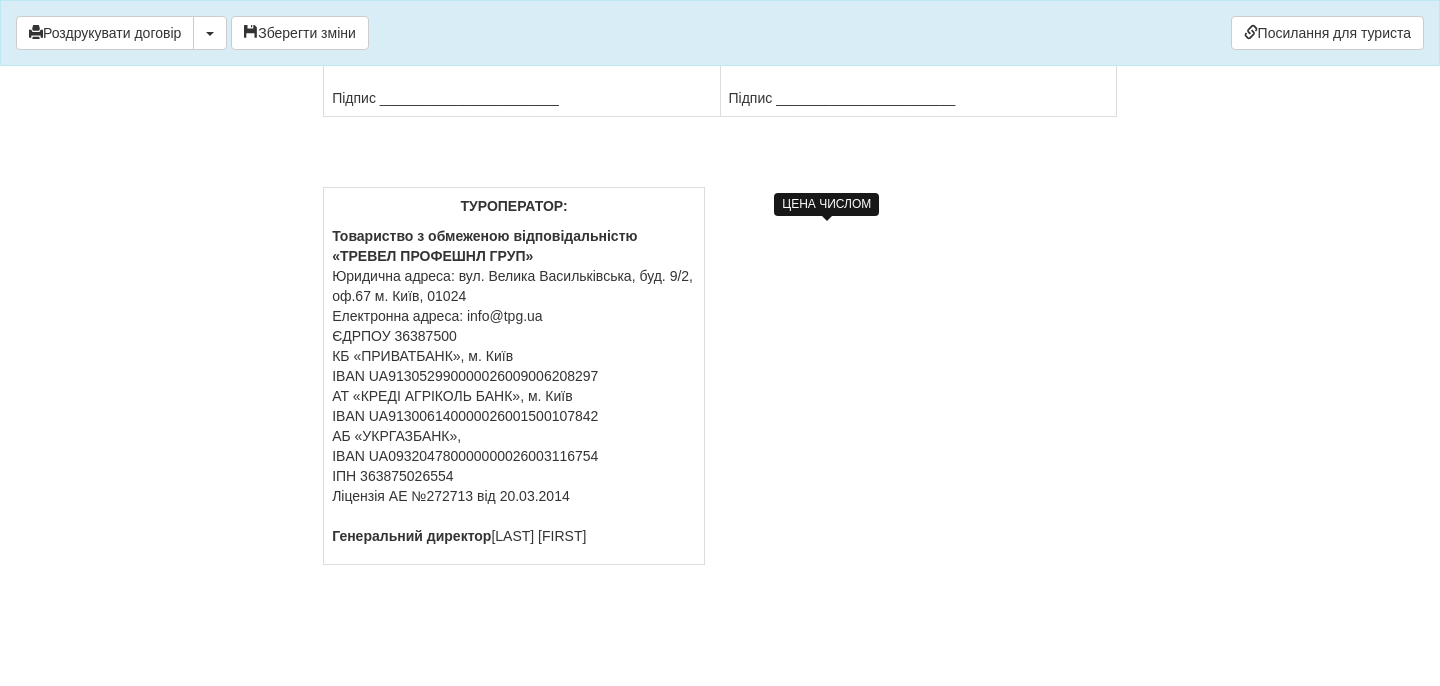 drag, startPoint x: 802, startPoint y: 225, endPoint x: 858, endPoint y: 227, distance: 56.0357 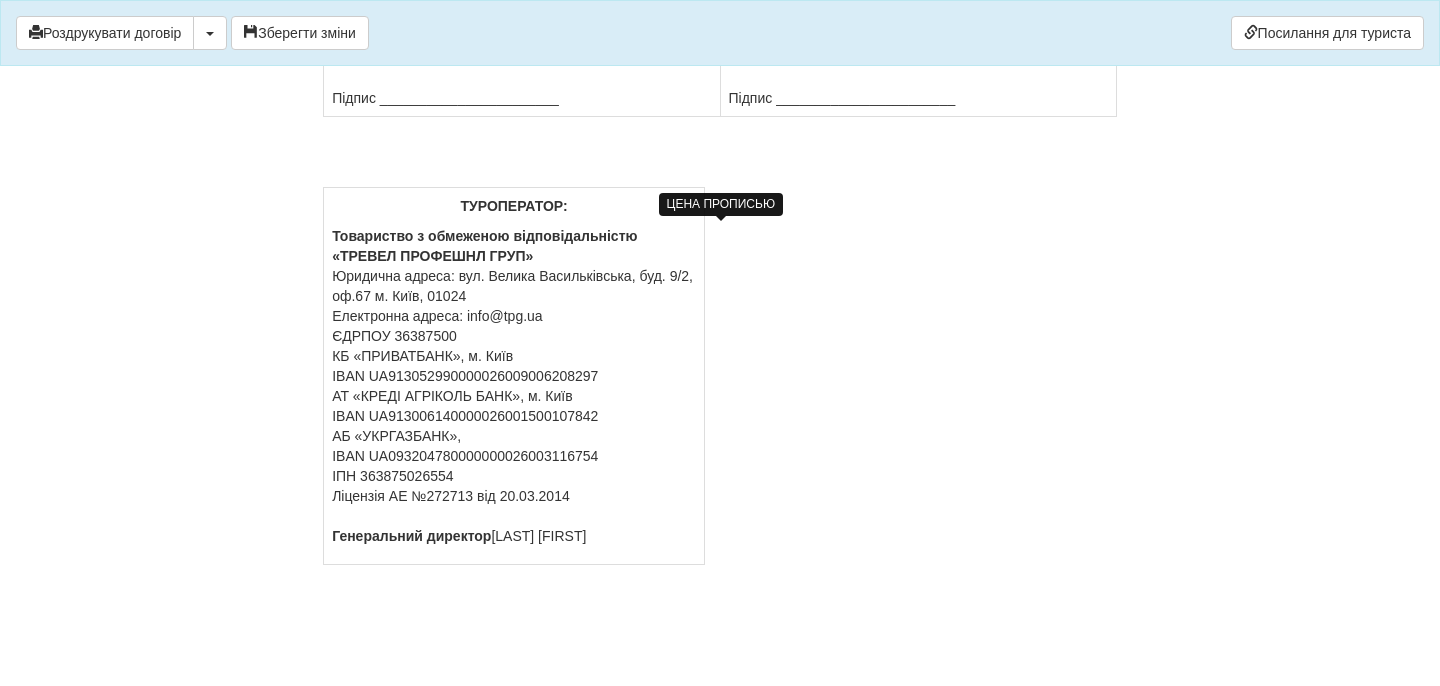 drag, startPoint x: 939, startPoint y: 224, endPoint x: 361, endPoint y: 240, distance: 578.22144 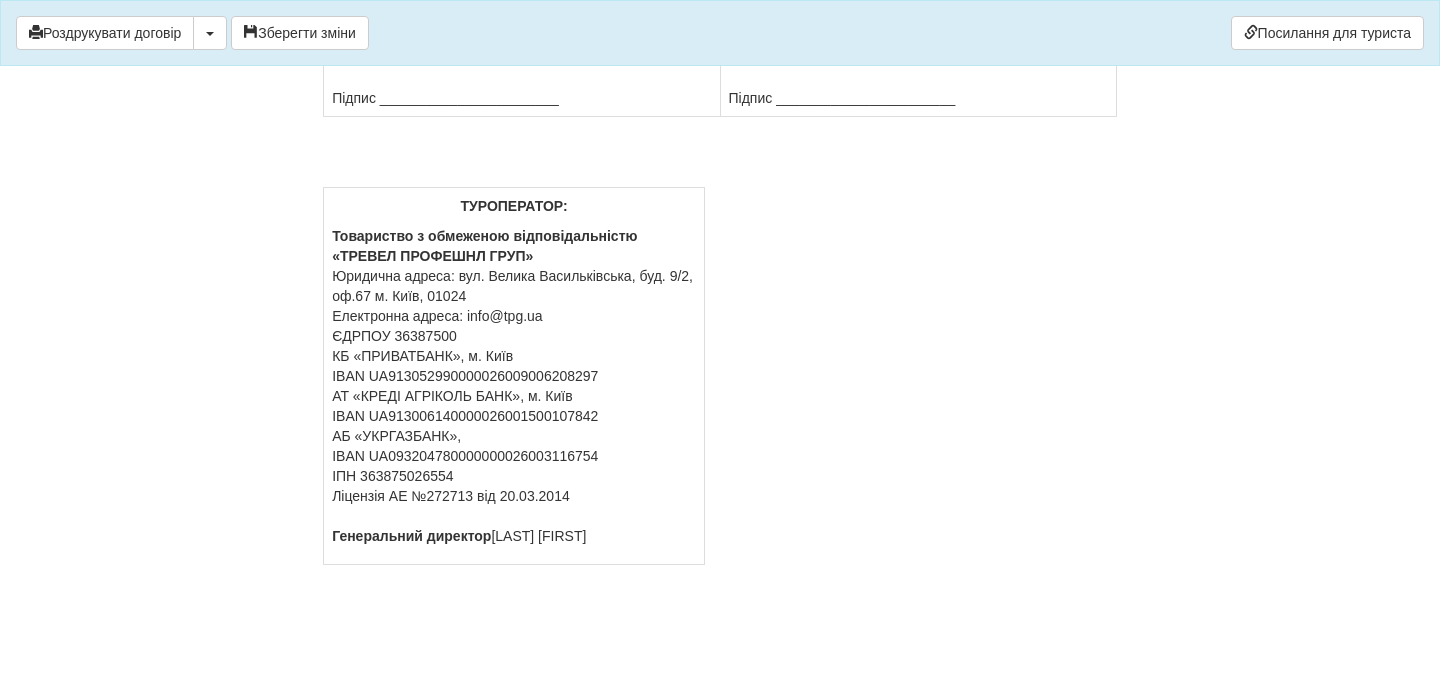 drag, startPoint x: 905, startPoint y: 301, endPoint x: 306, endPoint y: 300, distance: 599.00085 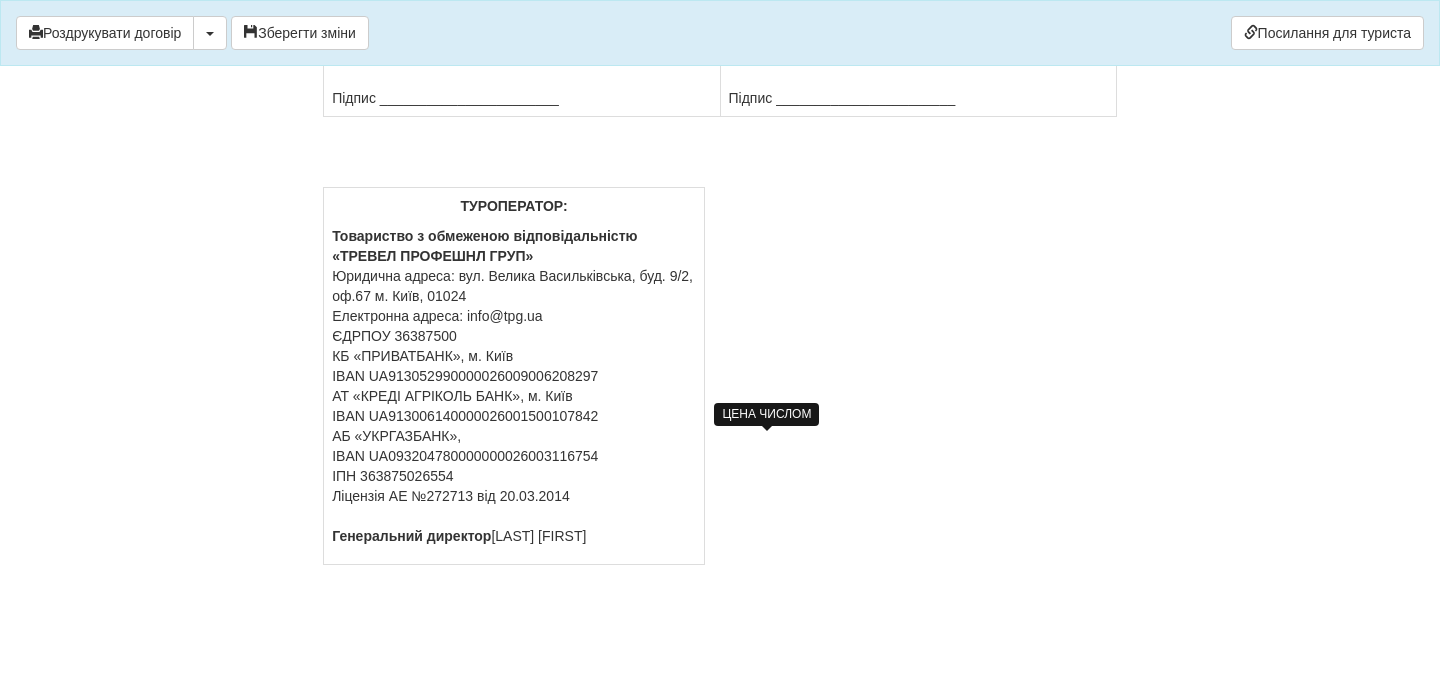 drag, startPoint x: 739, startPoint y: 381, endPoint x: 797, endPoint y: 388, distance: 58.420887 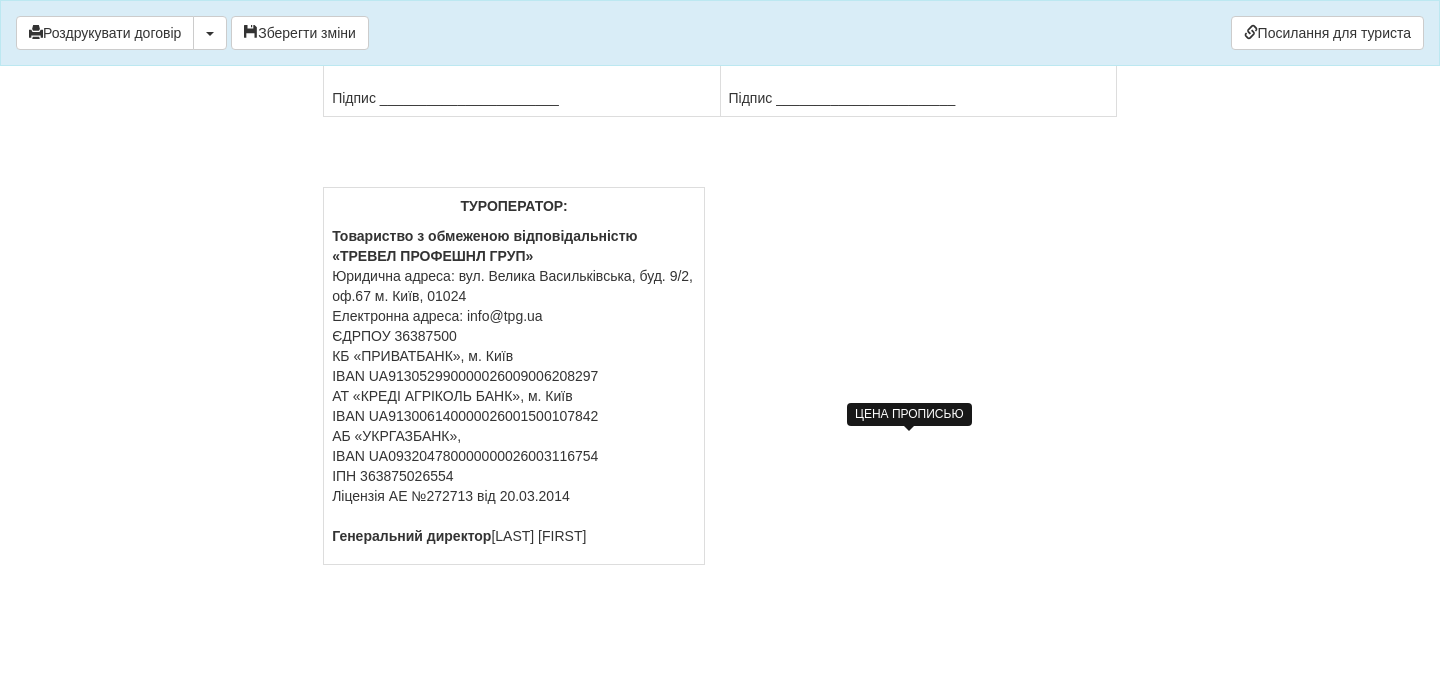 drag, startPoint x: 840, startPoint y: 385, endPoint x: 1048, endPoint y: 388, distance: 208.02164 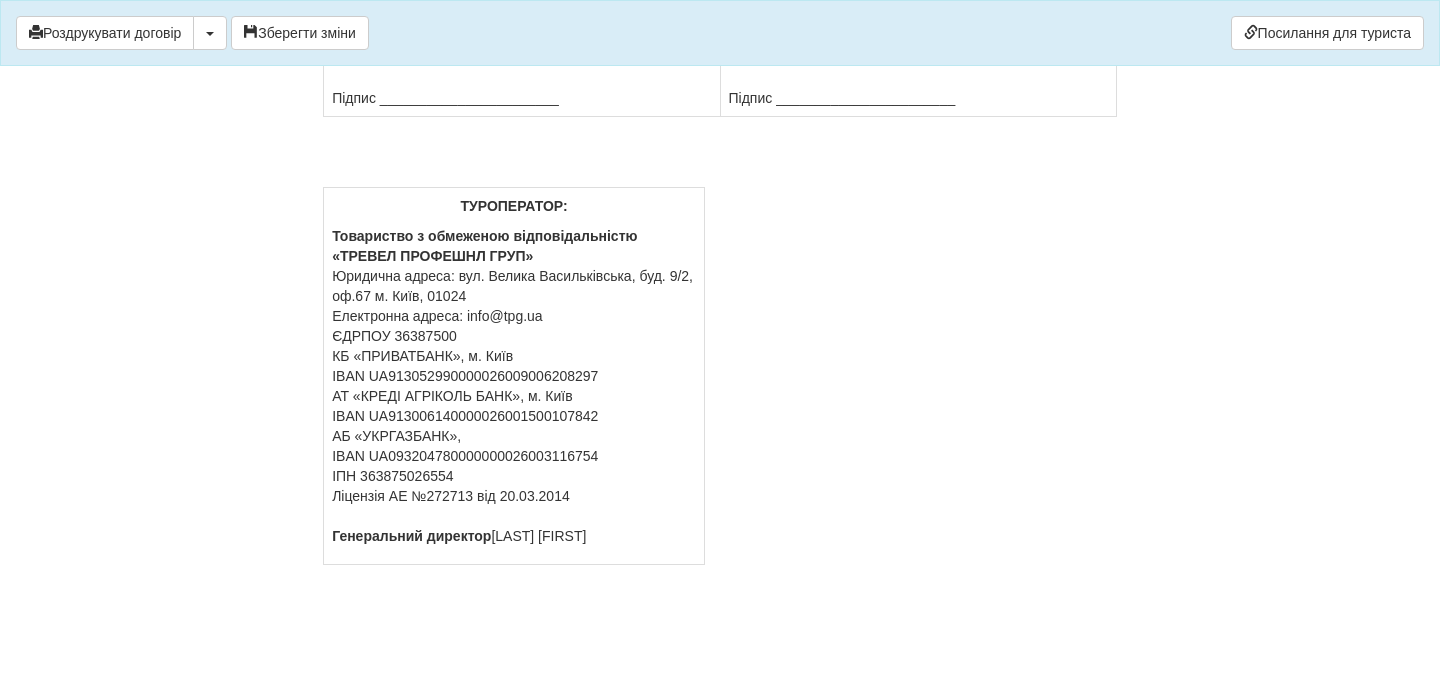 scroll, scrollTop: 17293, scrollLeft: 0, axis: vertical 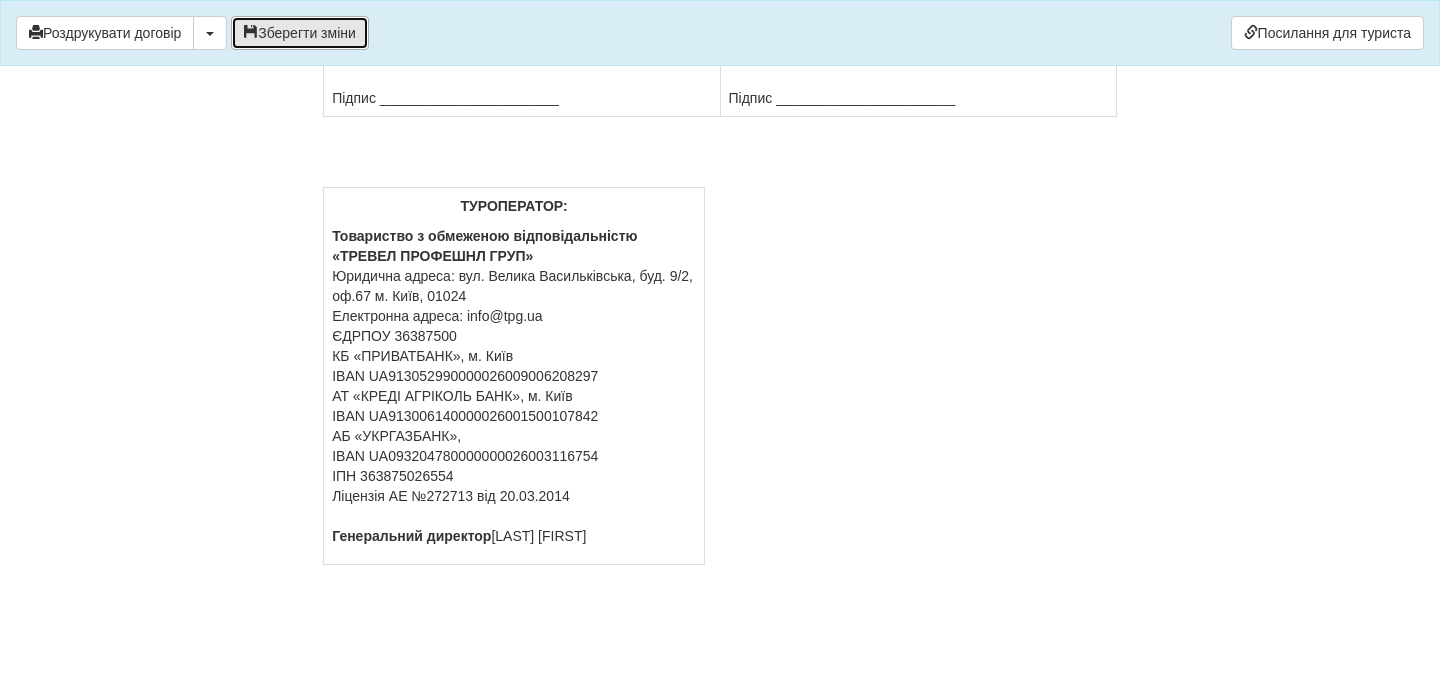 click on "Зберегти зміни" at bounding box center [300, 33] 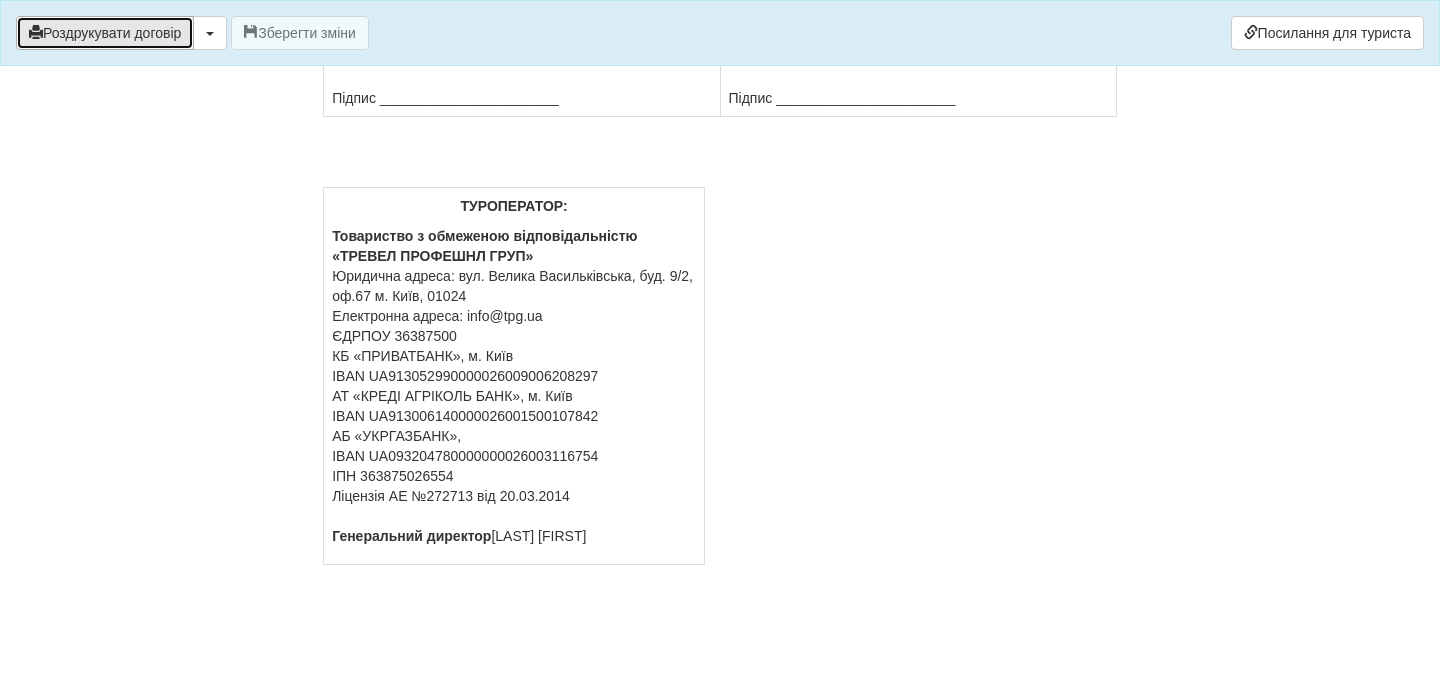 click on "Роздрукувати договір" at bounding box center (105, 33) 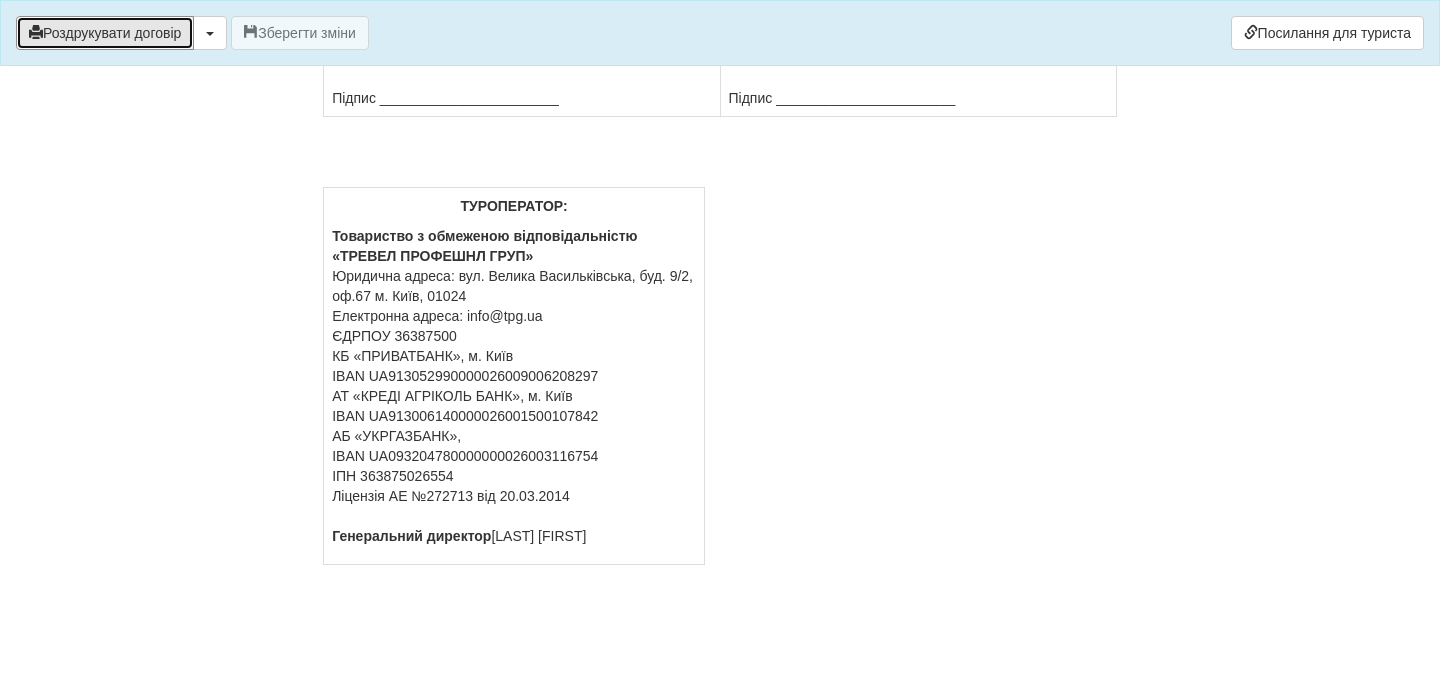 click on "×
Деякі поля не заповнено
Ми підсвітили  порожні поля  червоним кольором.                Ви можете відредагувати текст і внести відсутні дані прямо у цьому вікні.
Для автоматичного заповнення договору:
Необхідно додати агентський договір з оператором TPG
Роздрукувати договір
Скачати PDF" at bounding box center [720, -8129] 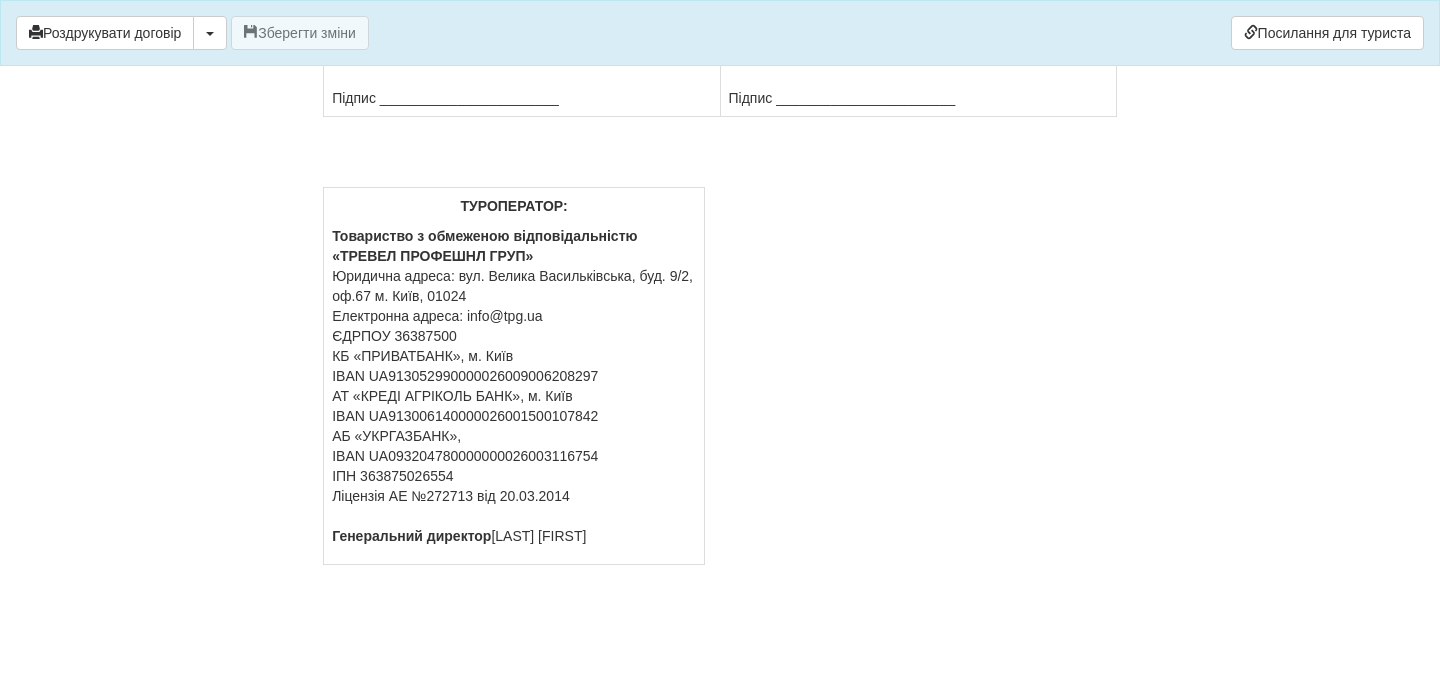 drag, startPoint x: 771, startPoint y: 560, endPoint x: 723, endPoint y: 560, distance: 48 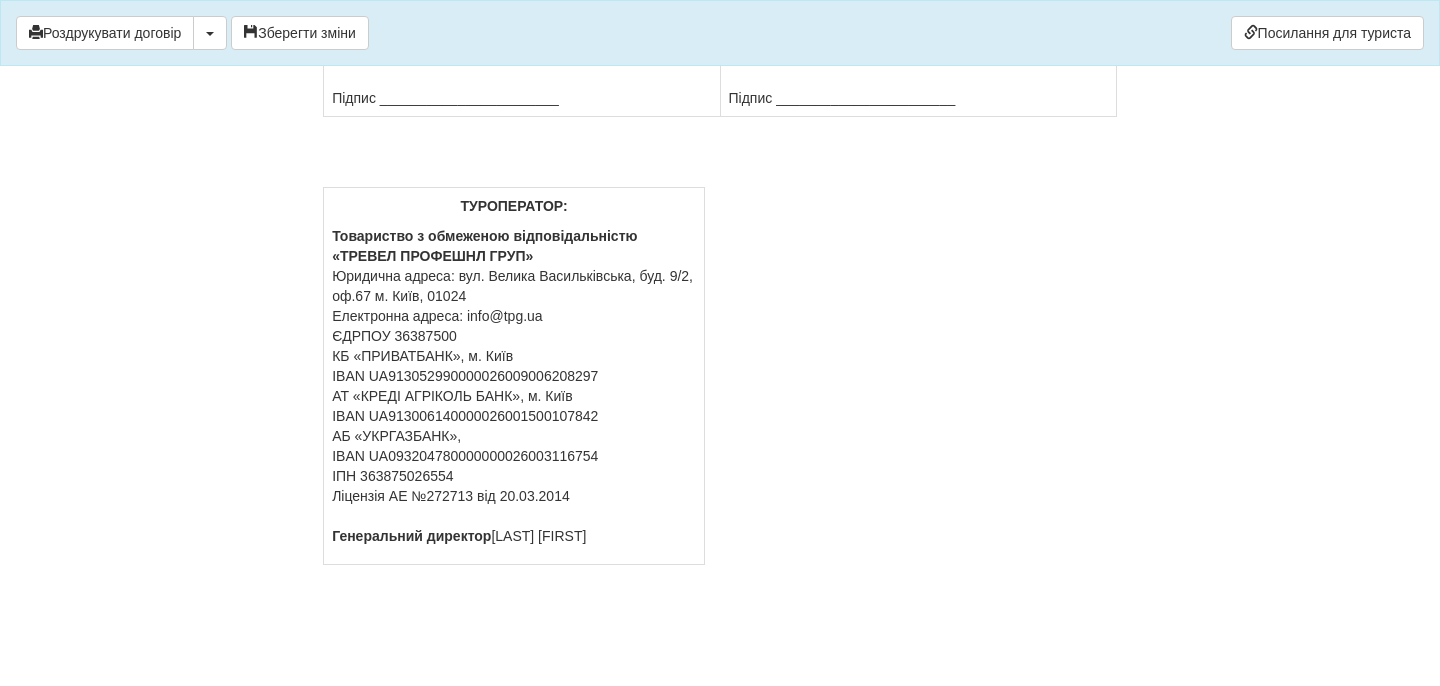 click on "×
Деякі поля не заповнено
Ми підсвітили  порожні поля  червоним кольором.                Ви можете відредагувати текст і внести відсутні дані прямо у цьому вікні.
Для автоматичного заповнення договору:
Необхідно додати агентський договір з оператором TPG
Роздрукувати договір
Скачати PDF" at bounding box center (720, -16600) 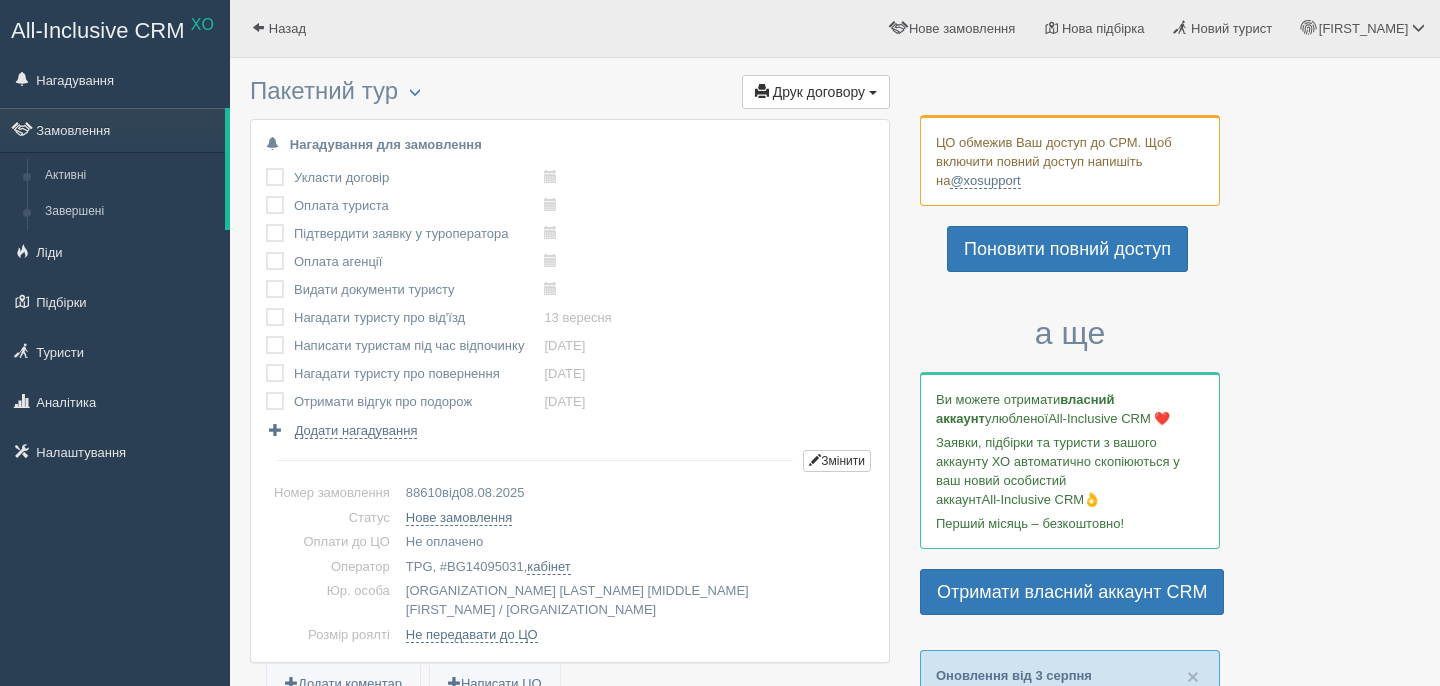 scroll, scrollTop: 0, scrollLeft: 0, axis: both 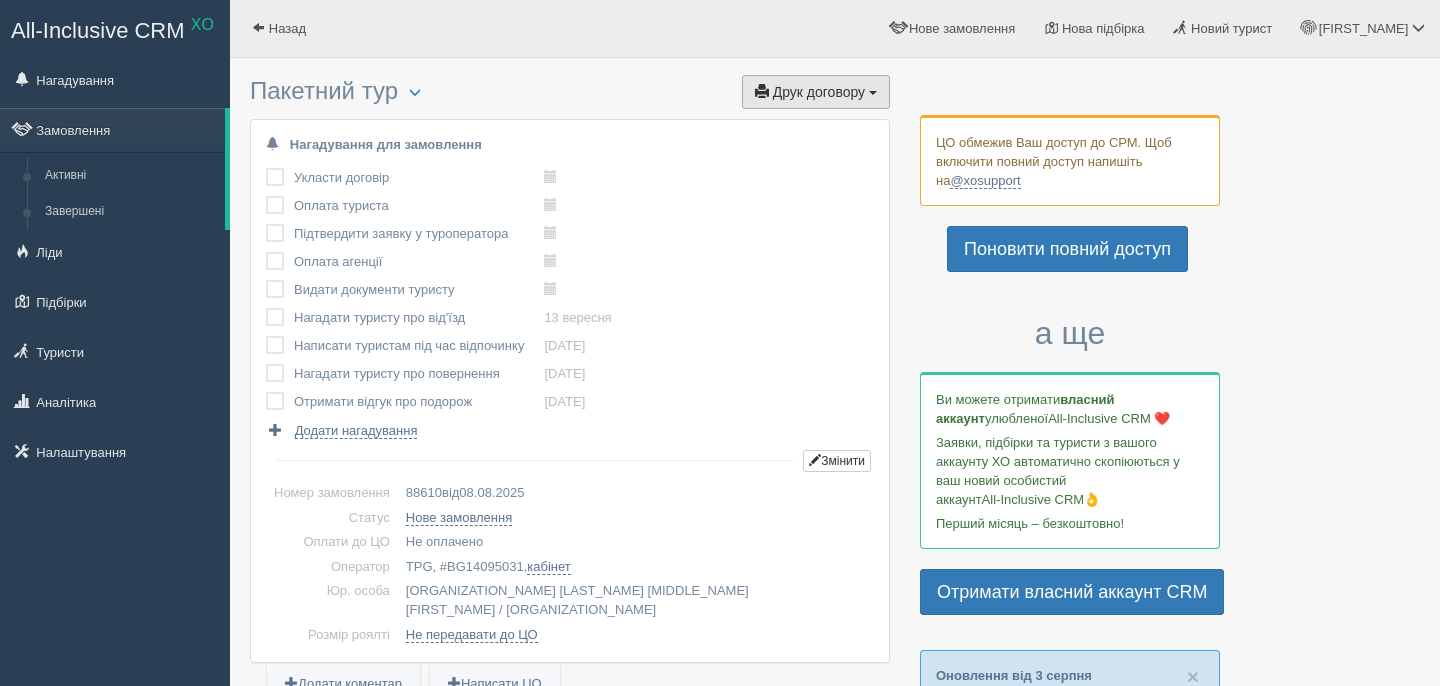 click on "Друк договору
Друк" at bounding box center [816, 92] 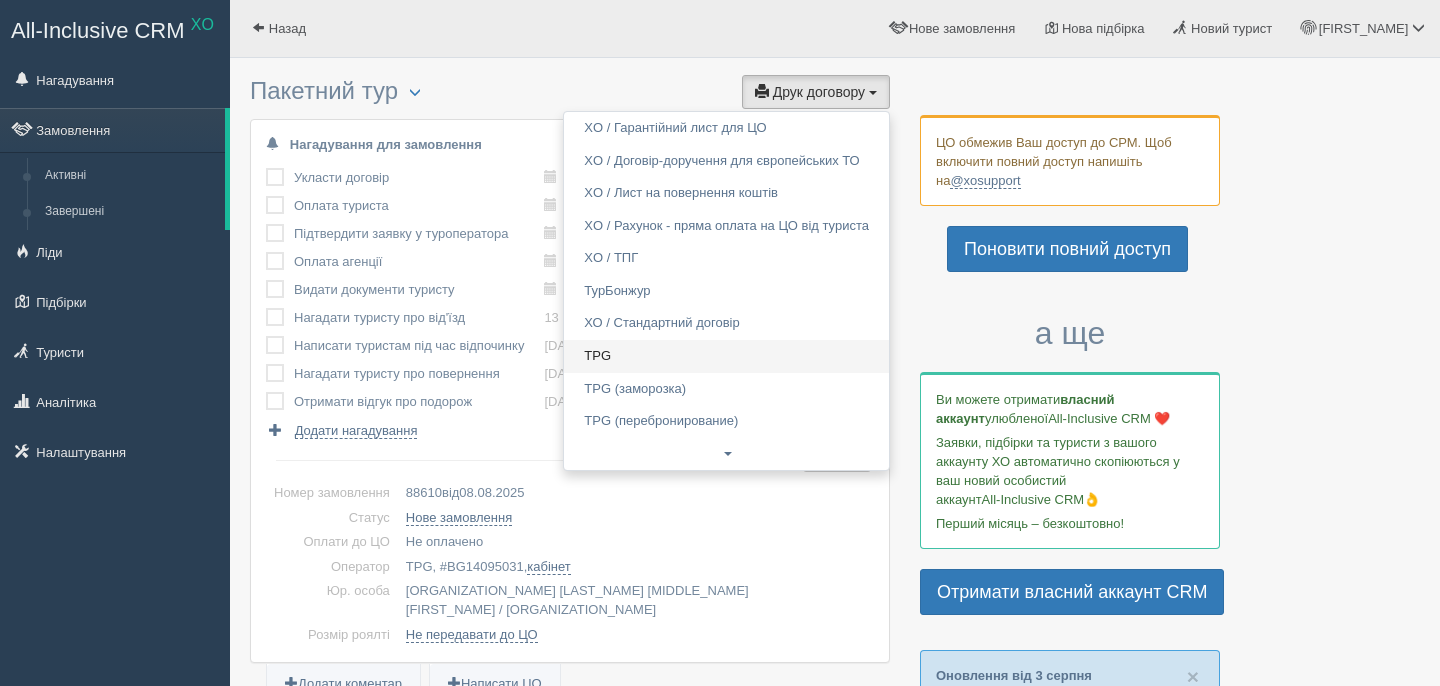 click on "TPG" at bounding box center (726, 356) 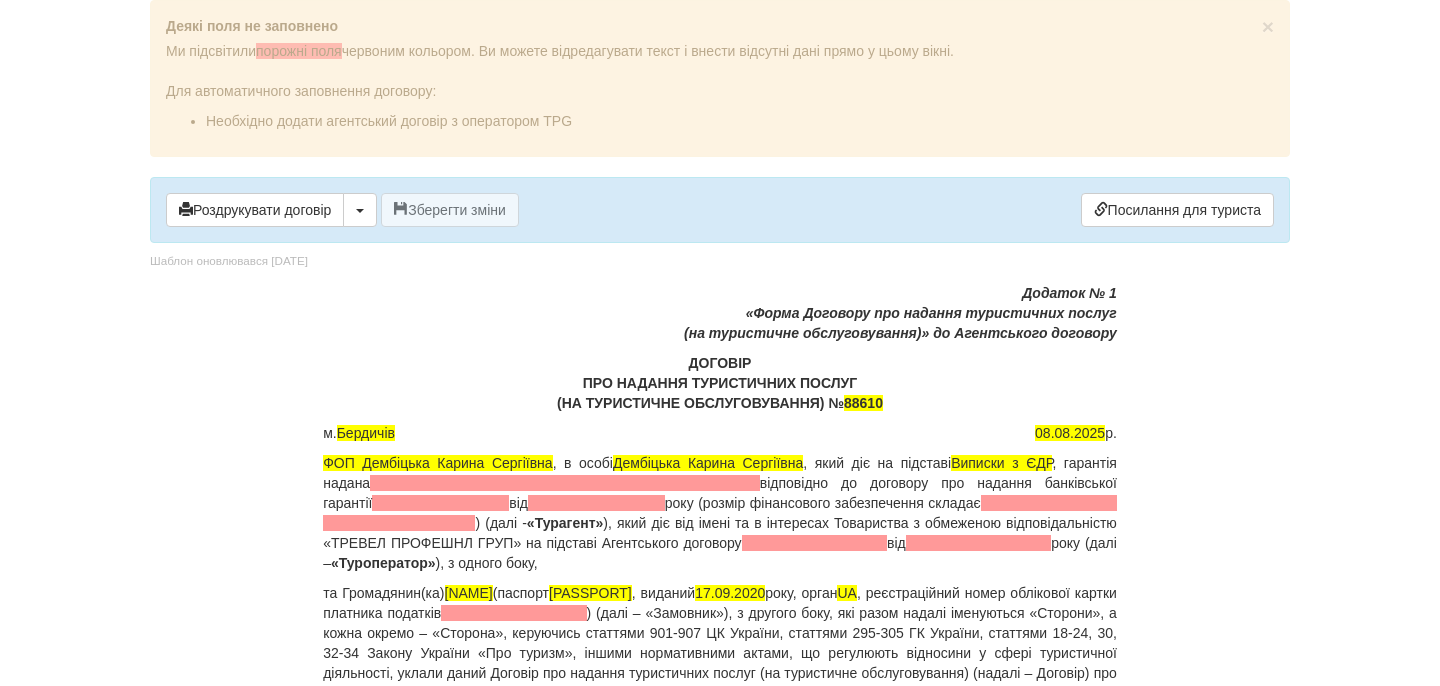scroll, scrollTop: 0, scrollLeft: 0, axis: both 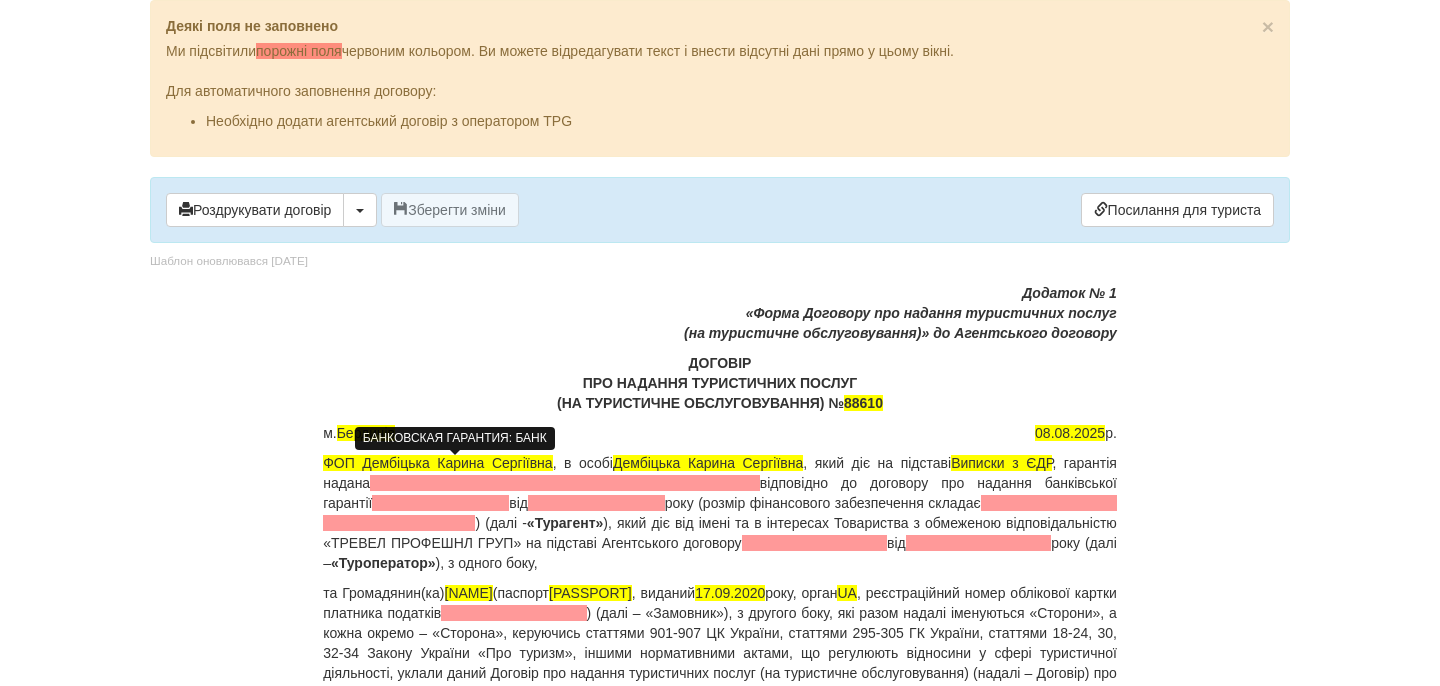 click at bounding box center (565, 483) 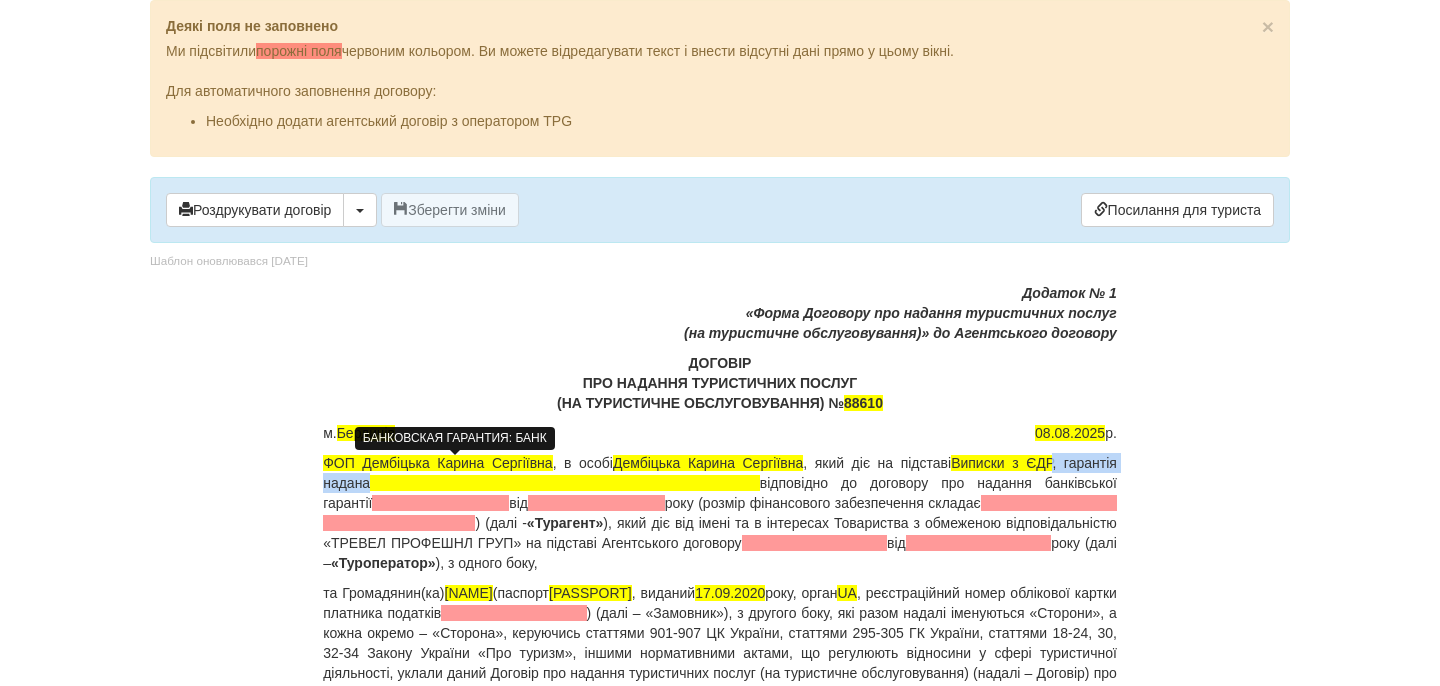 type 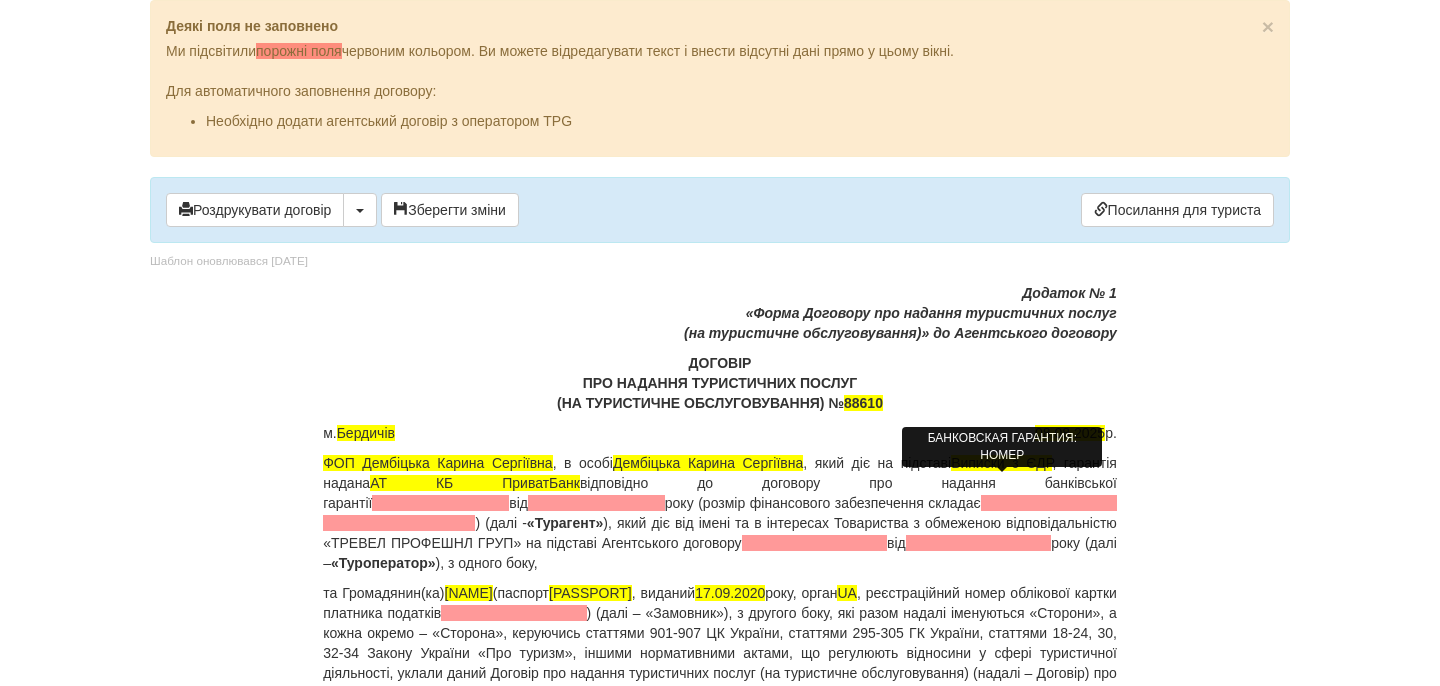 click at bounding box center (440, 503) 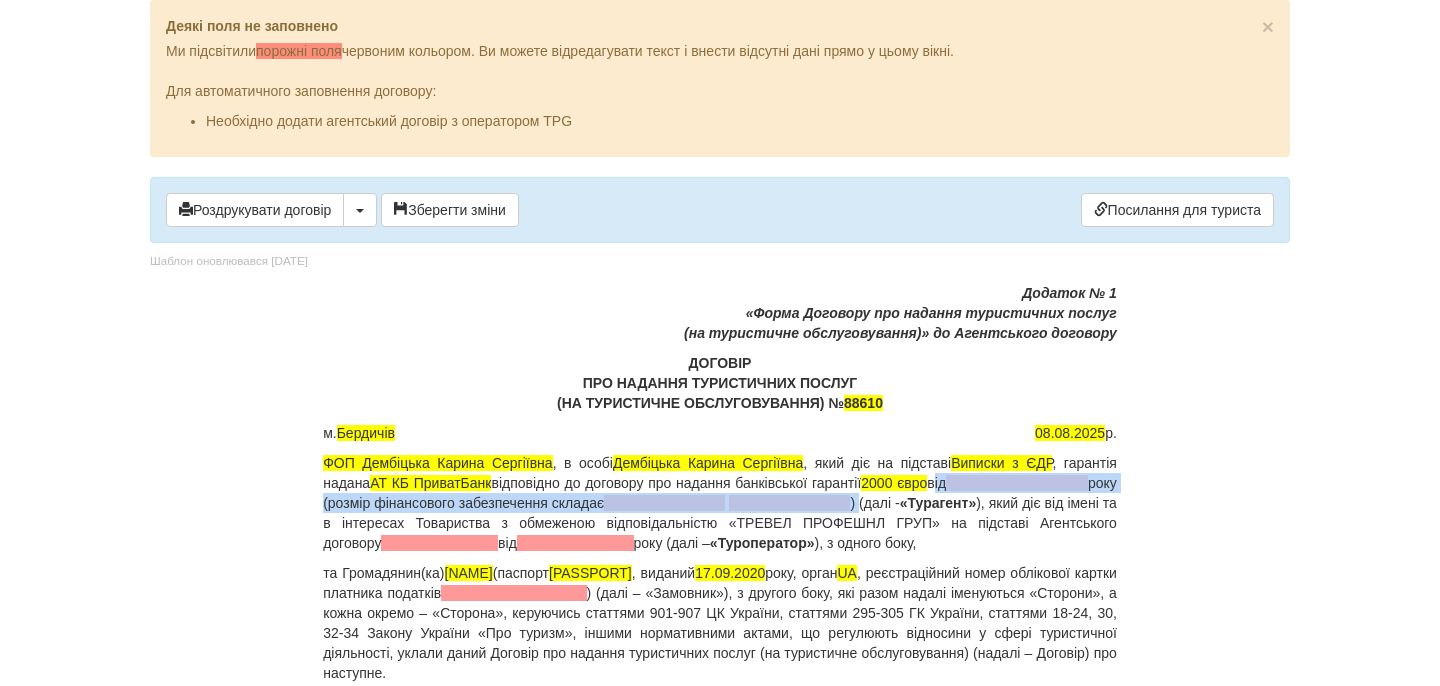 drag, startPoint x: 971, startPoint y: 484, endPoint x: 917, endPoint y: 495, distance: 55.108982 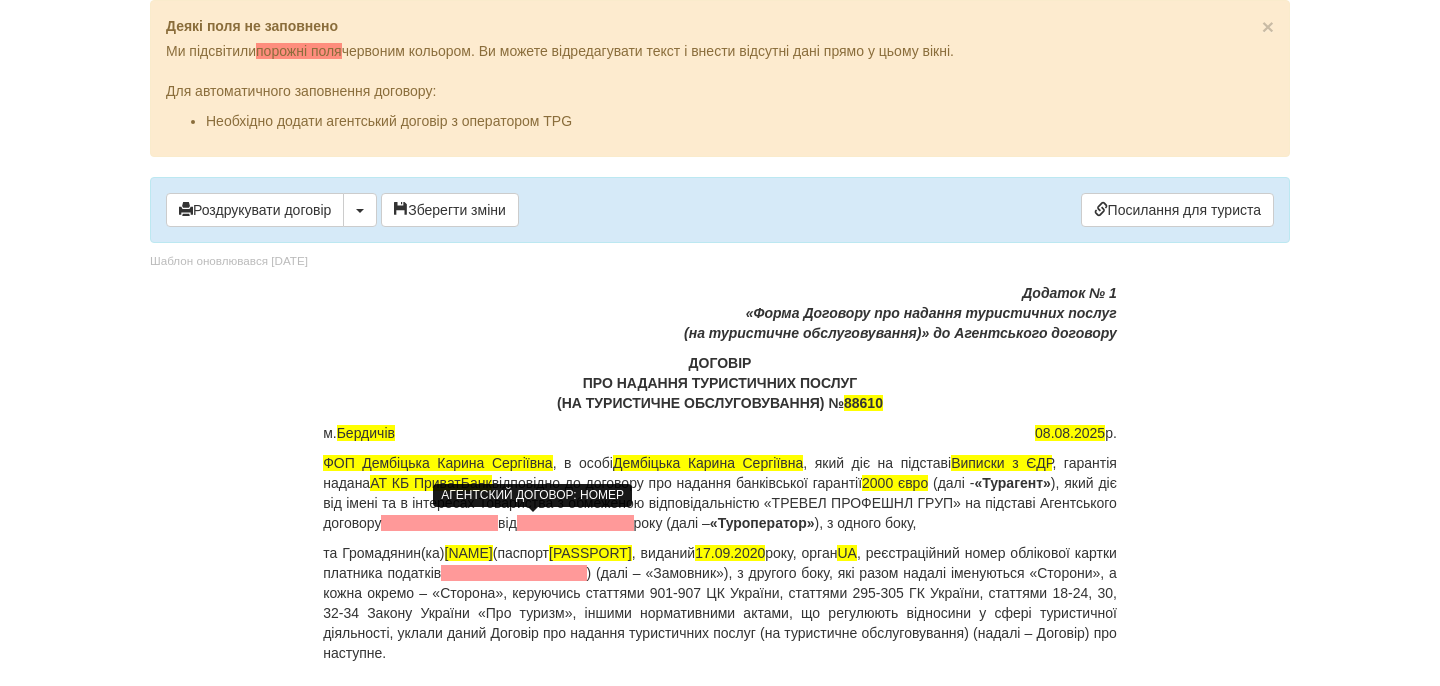 click at bounding box center (439, 523) 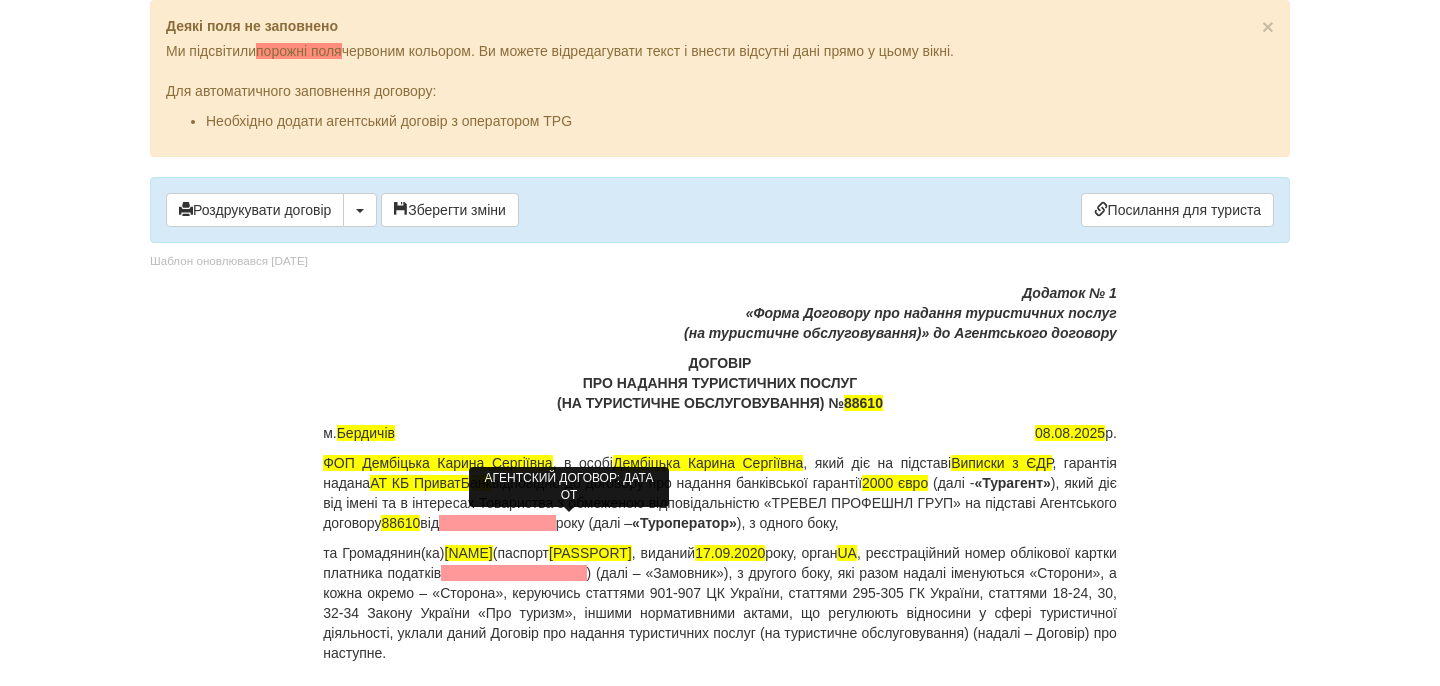 click at bounding box center [497, 523] 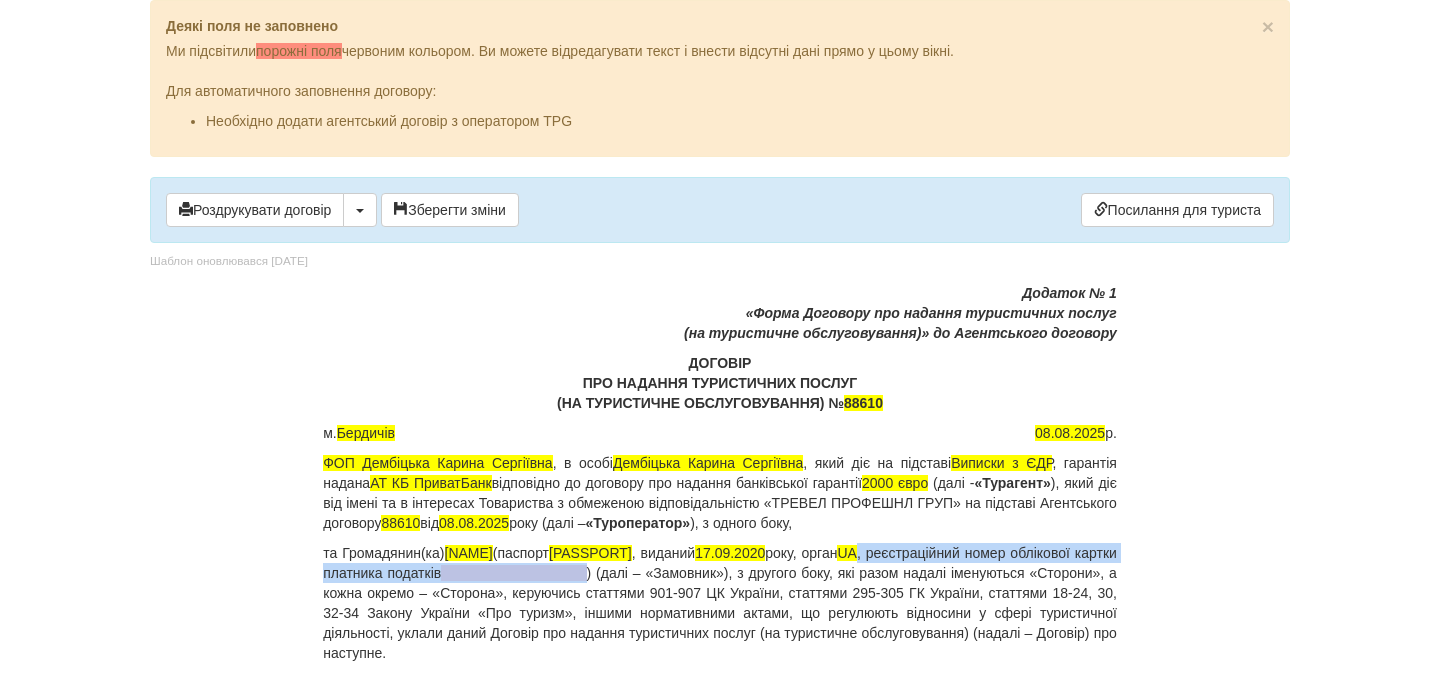 drag, startPoint x: 955, startPoint y: 554, endPoint x: 732, endPoint y: 572, distance: 223.72528 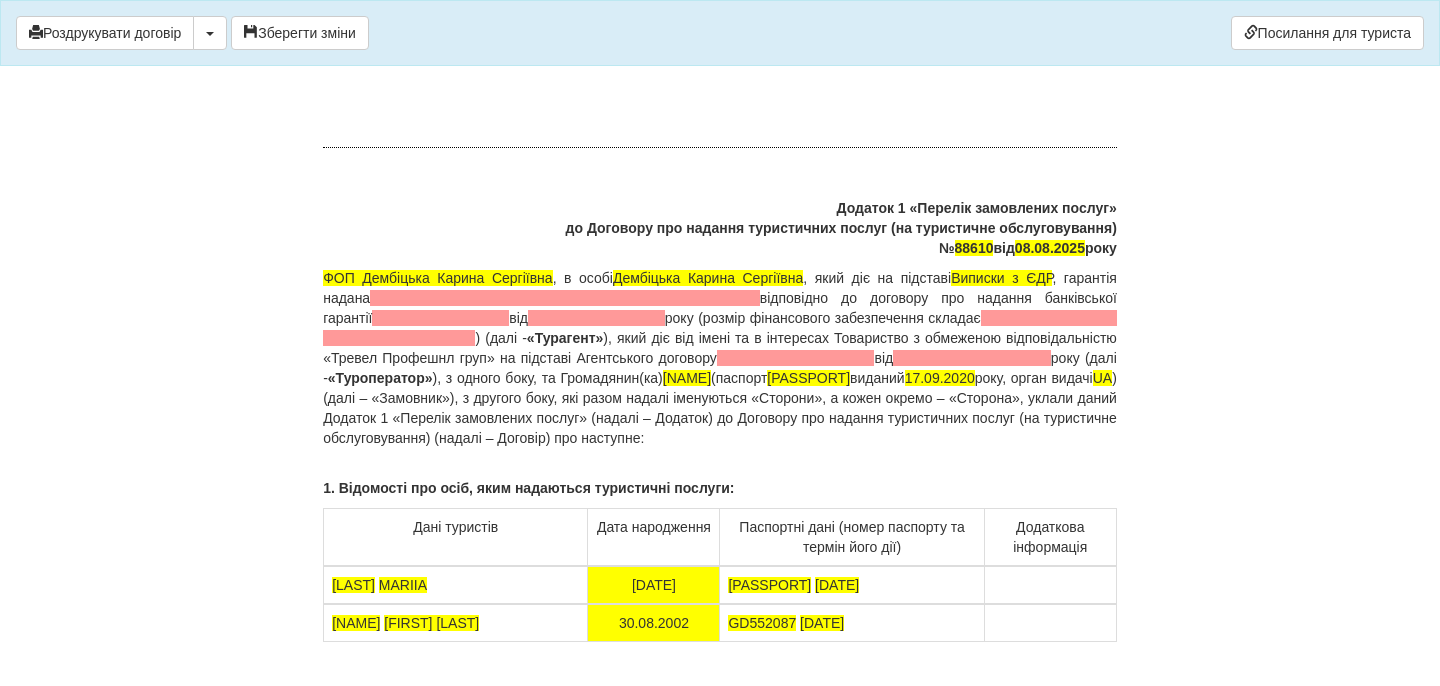 scroll, scrollTop: 14990, scrollLeft: 0, axis: vertical 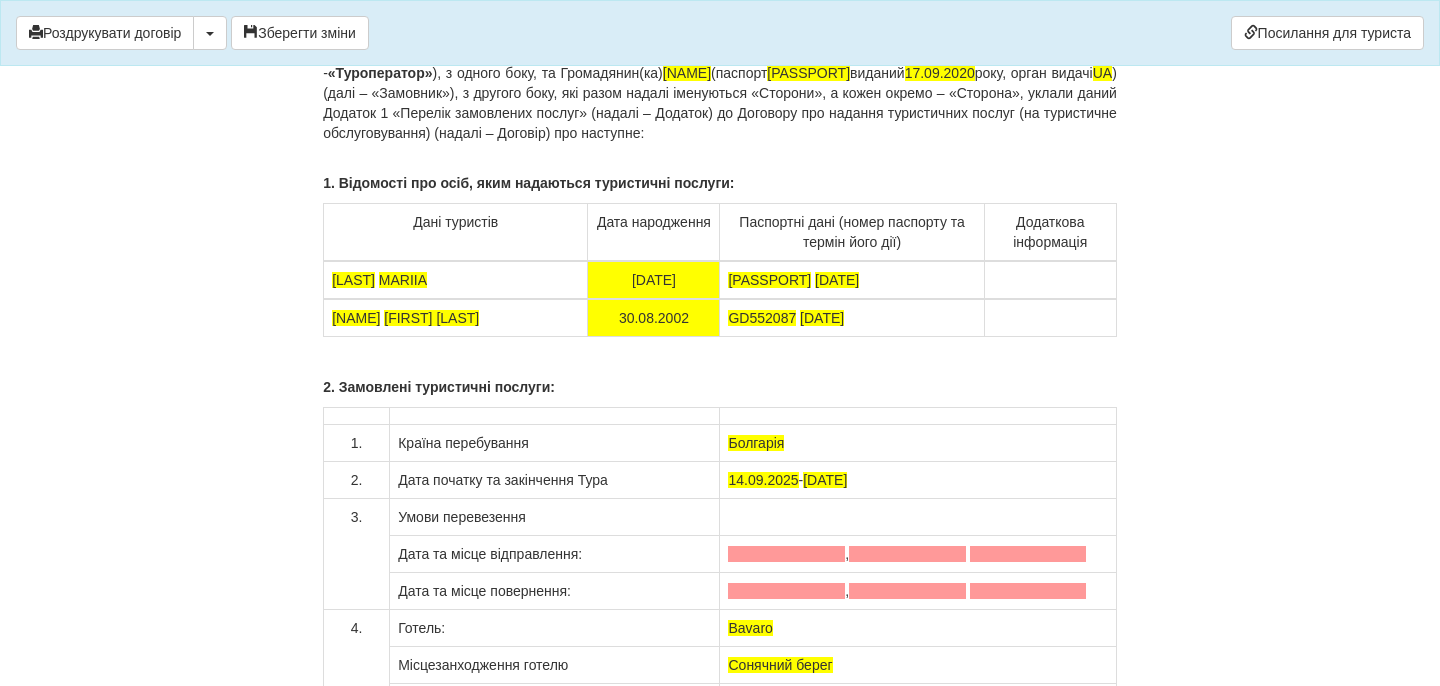 drag, startPoint x: 910, startPoint y: 304, endPoint x: 727, endPoint y: 304, distance: 183 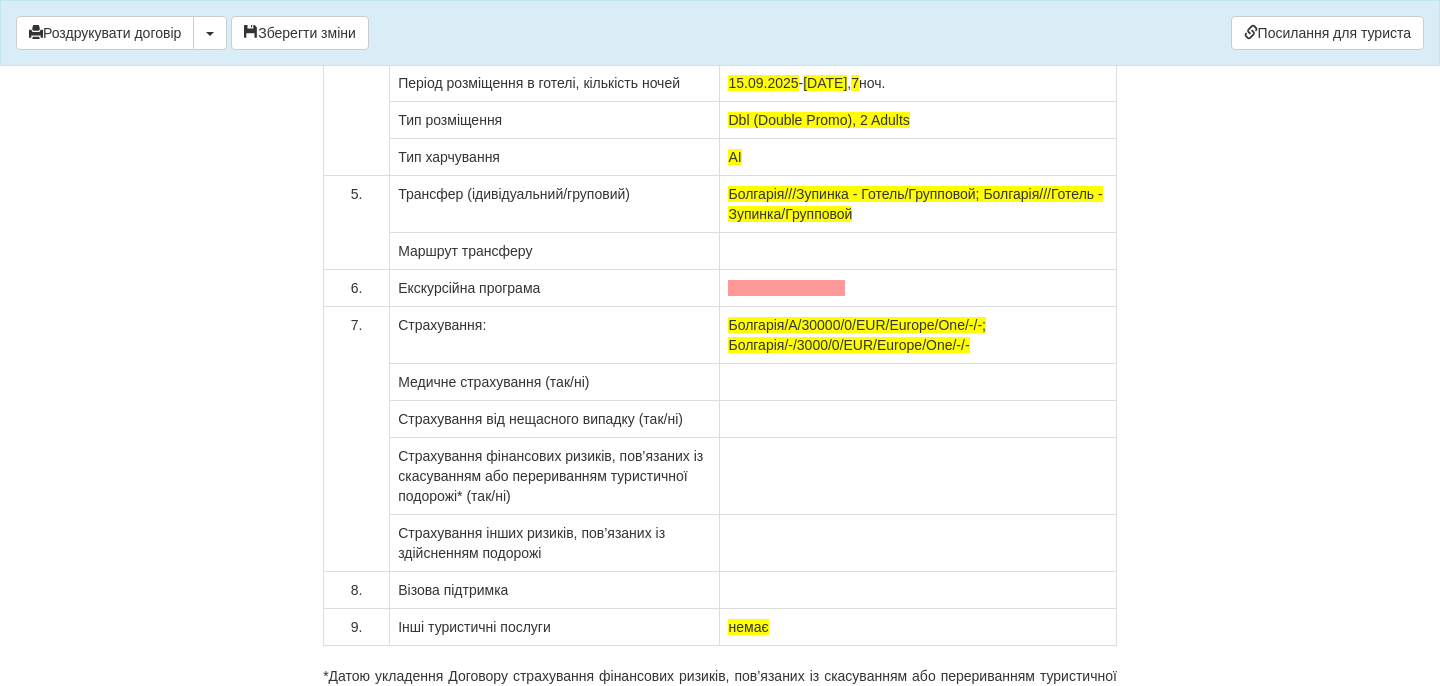 scroll, scrollTop: 15532, scrollLeft: 0, axis: vertical 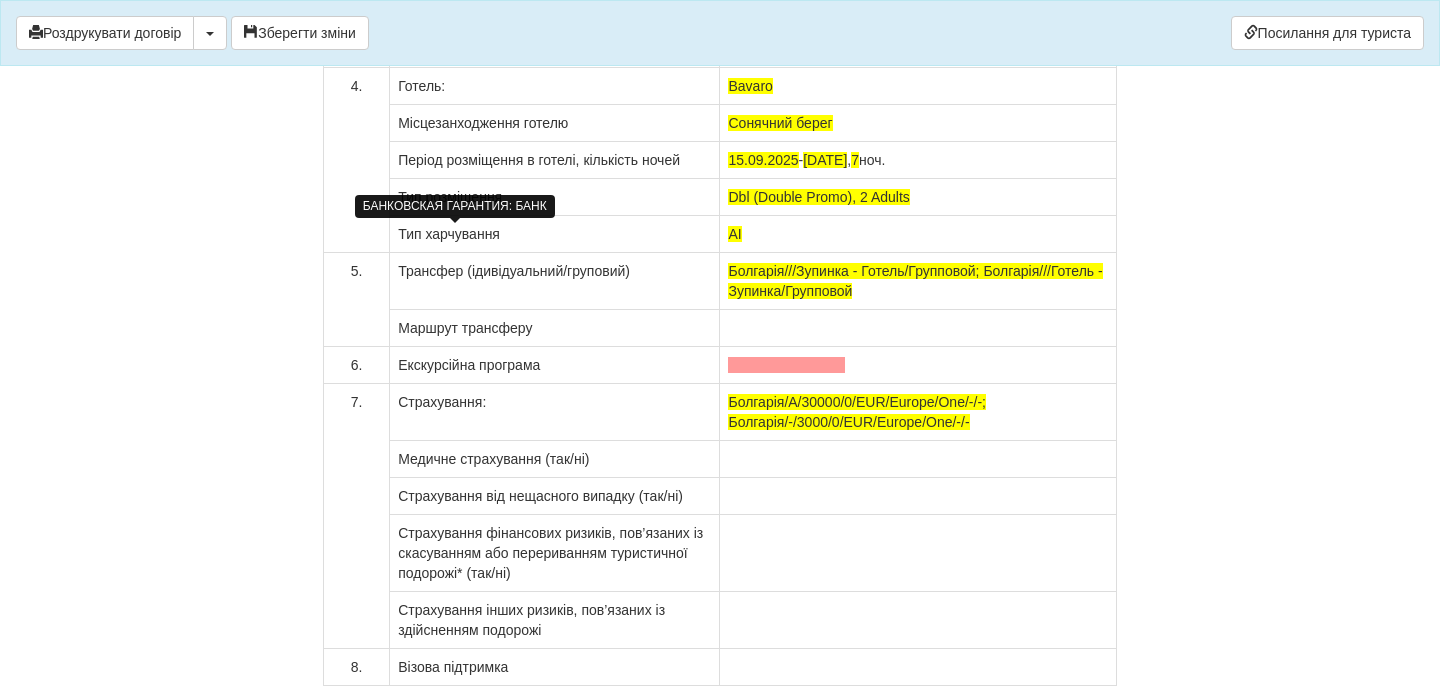 click on "ФОП Дембіцька Карина Сергіївна , в особі  Дембіцька Карина Сергіївна , який діє на підставі  Виписки з ЄДР ,
гарантія надана                                  відповідно до договору про надання банківської гарантії                                  від                                  року (розмір фінансового забезпечення складає                                                                  ) (далі -  «Турагент»                                 від                                  року (далі -  «Туроператор» KOHUT MARIIA  (паспорт  FZ398876  виданий  UA" at bounding box center (720, -489) 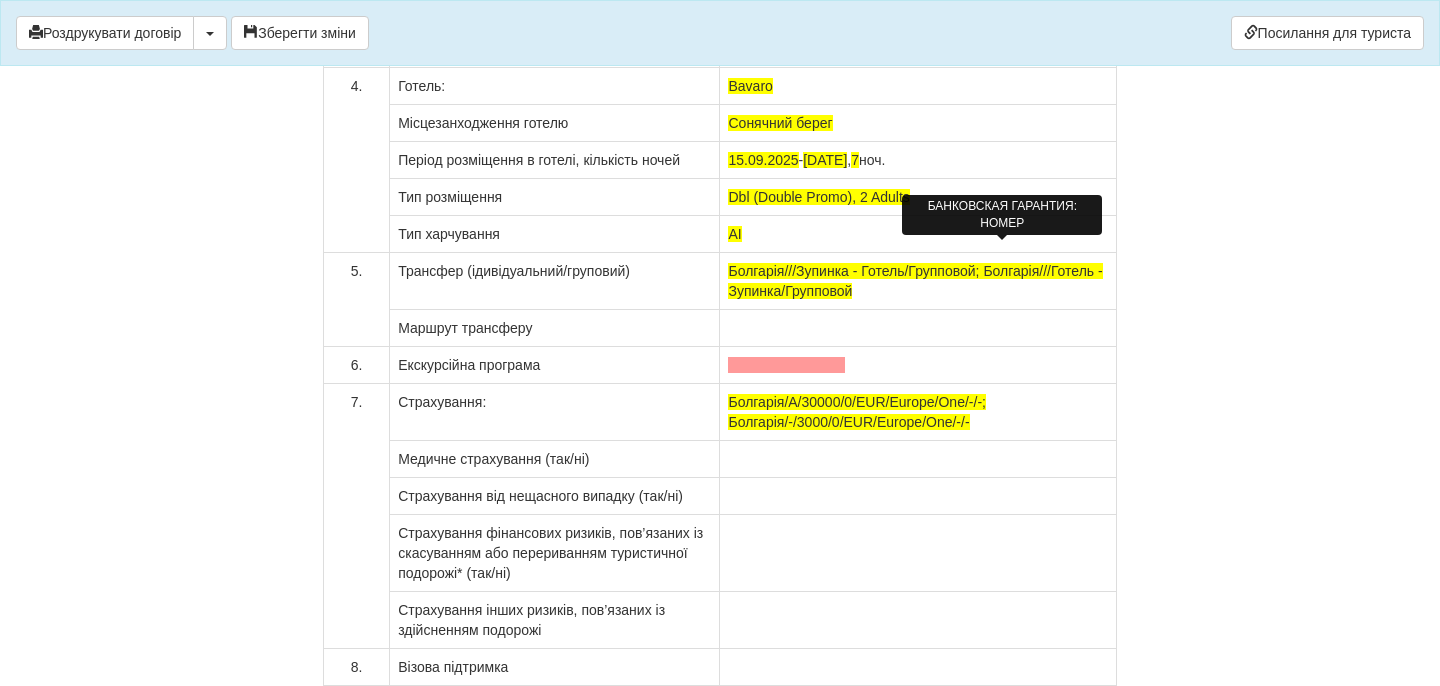 click at bounding box center (440, -529) 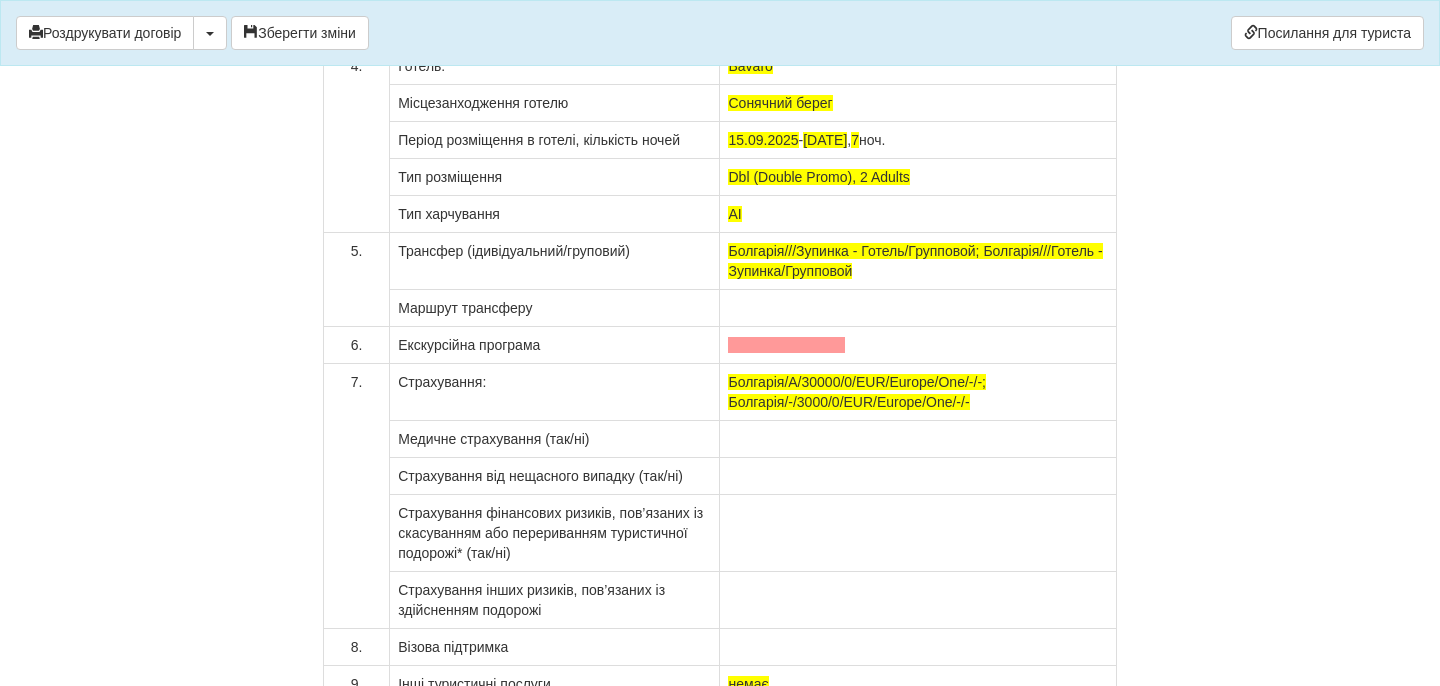 drag, startPoint x: 966, startPoint y: 247, endPoint x: 910, endPoint y: 264, distance: 58.5235 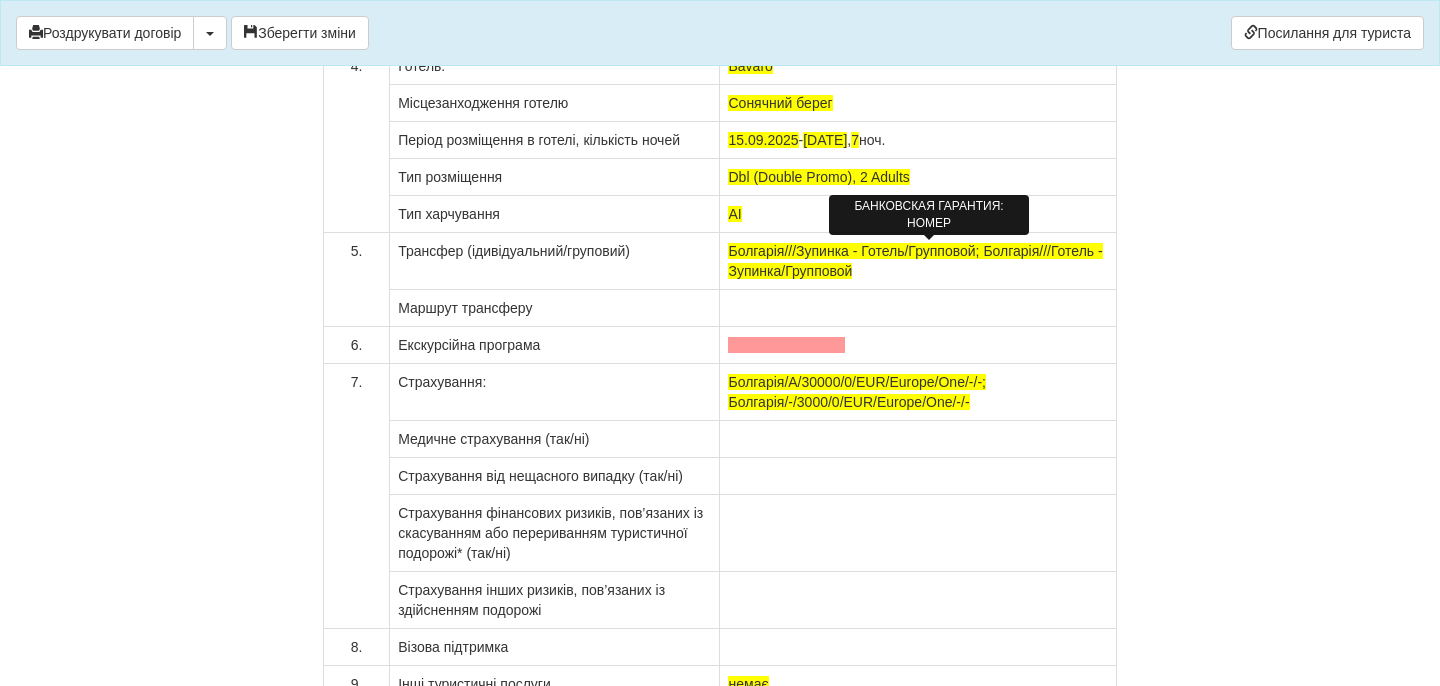 click on "2000 євро" at bounding box center (894, -549) 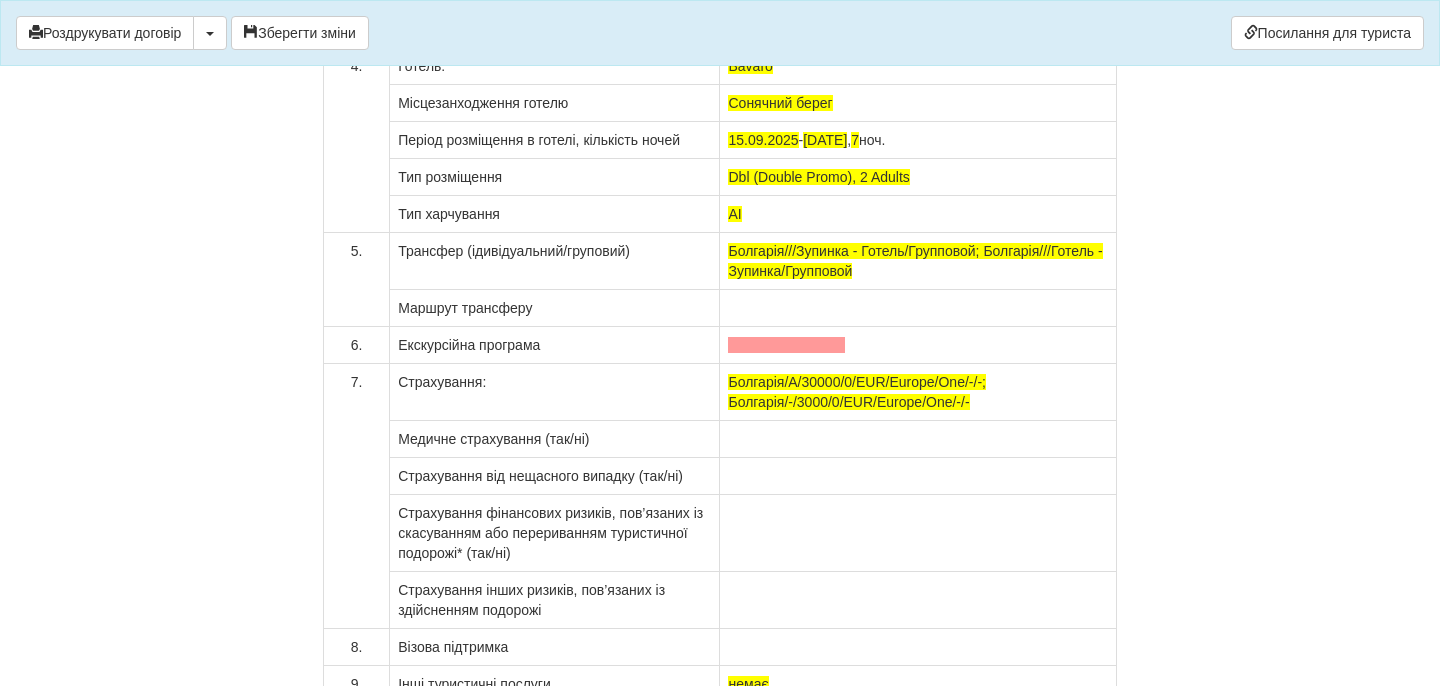 click on "ФОП Дембіцька Карина Сергіївна , в особі  Дембіцька Карина Сергіївна , який діє на підставі  Виписки з ЄДР ,
гарантія надана  АТ КБ ПриватБанк  відповідно до договору про надання банківської гарантії  2000 євро  від                                  року (розмір фінансового забезпечення складає                                                                  ) (далі -  «Турагент» ), який діє від імені та в інтересах
Товариство з обмеженою відповідальністю «Тревел Профешнл груп» на підставі Агентського договору                                 UA" at bounding box center [720, -499] 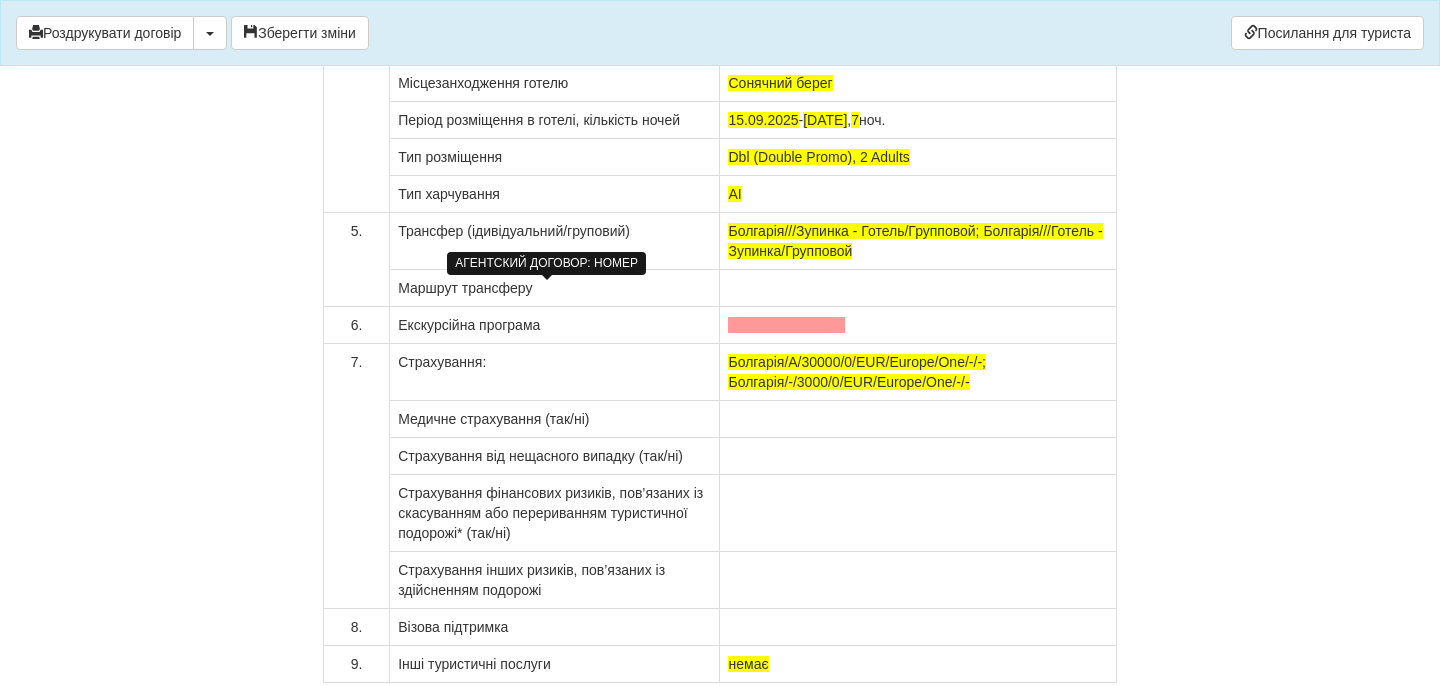 click at bounding box center (446, -509) 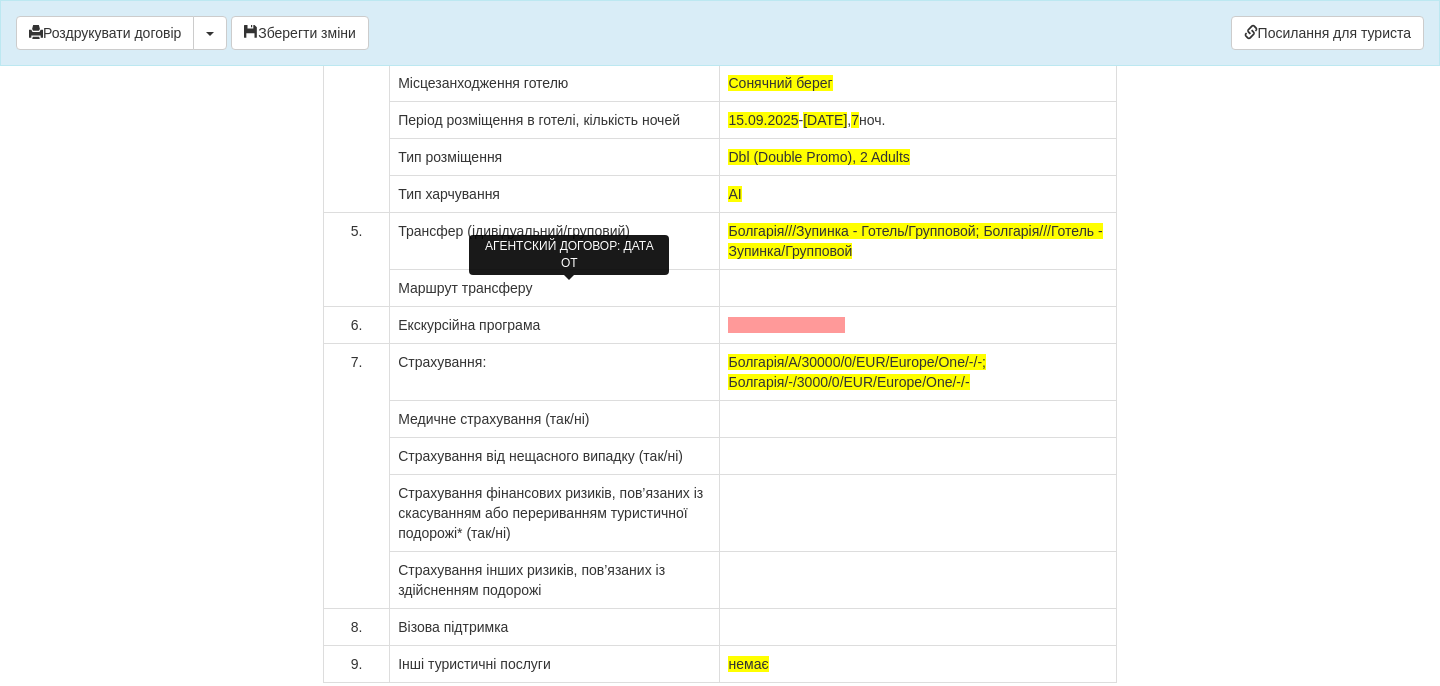 click at bounding box center [541, -509] 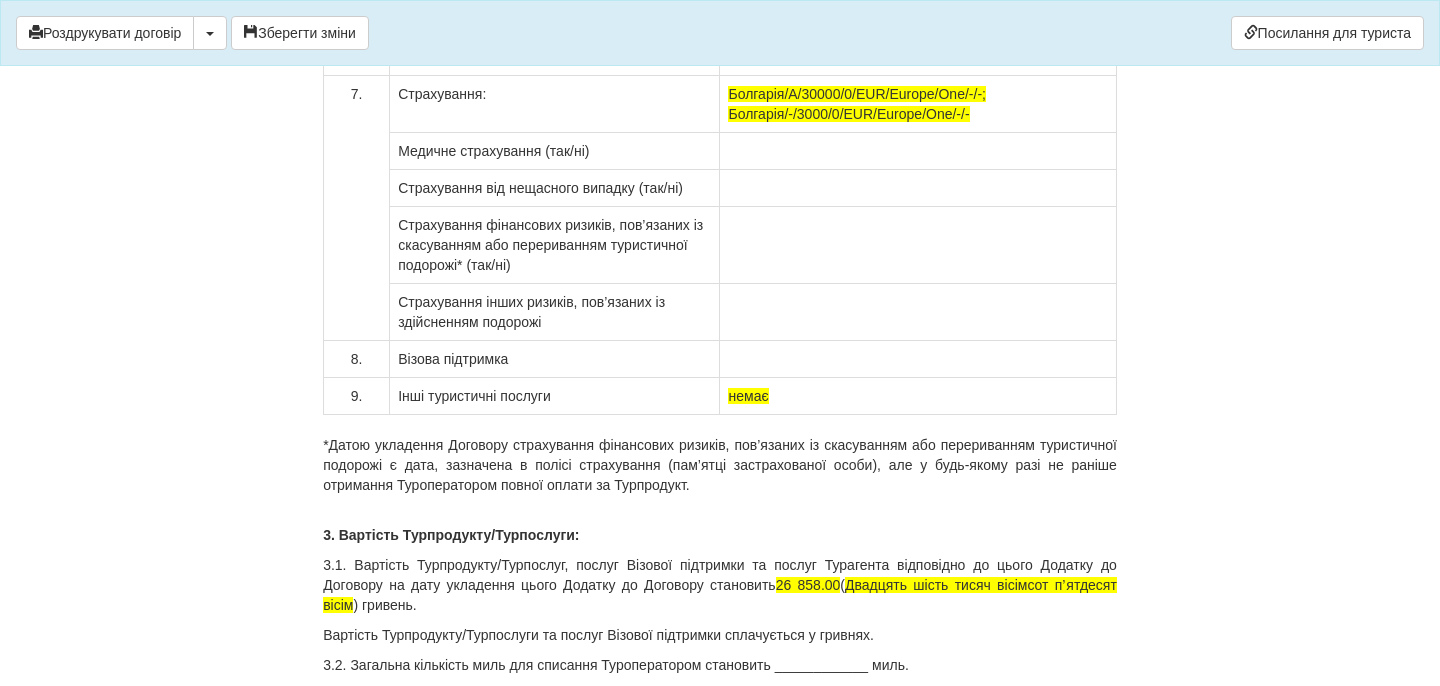 scroll, scrollTop: 15844, scrollLeft: 0, axis: vertical 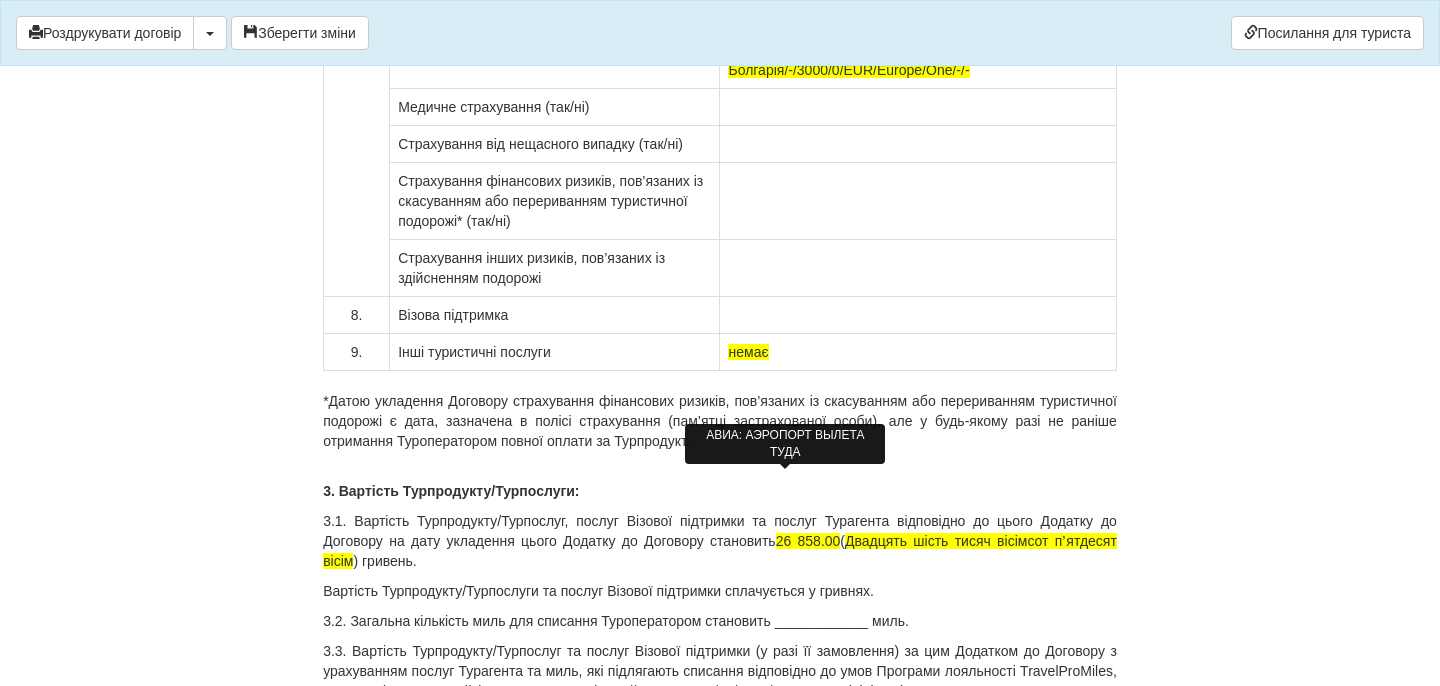 click at bounding box center [786, -340] 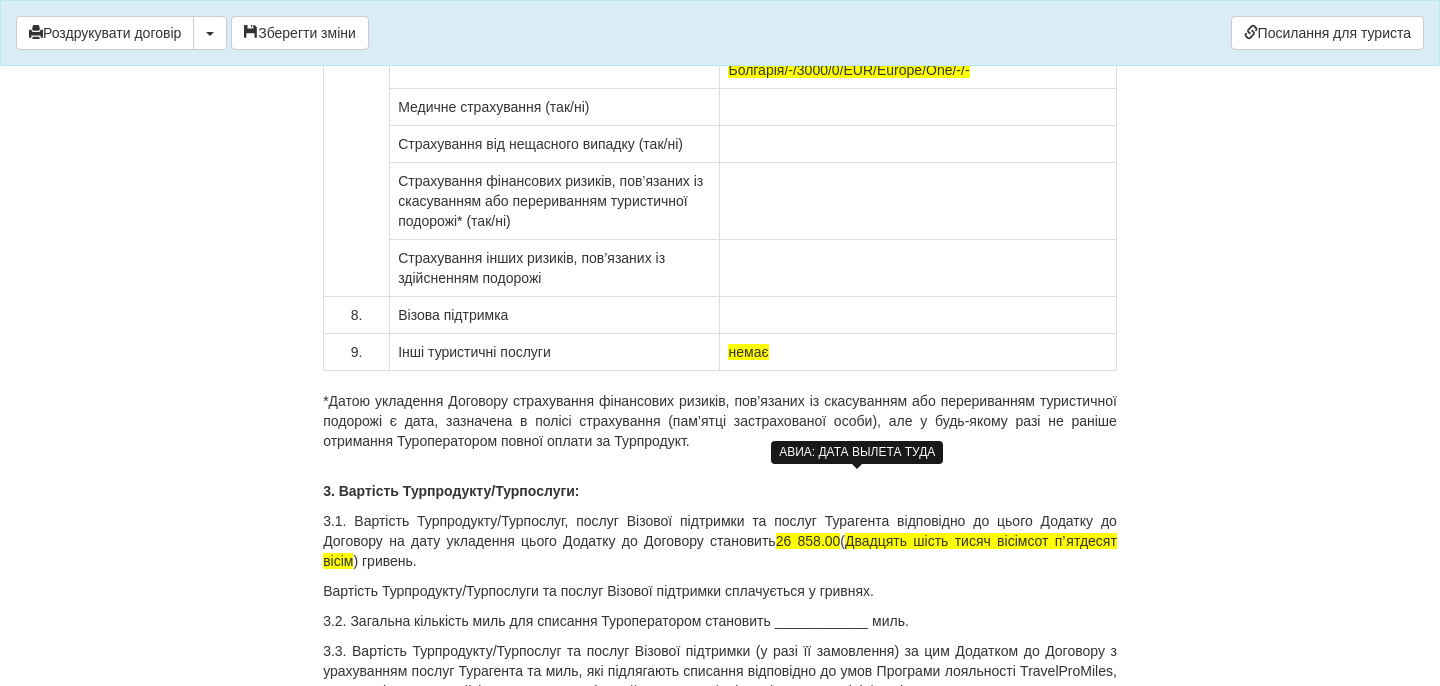 click at bounding box center [850, -340] 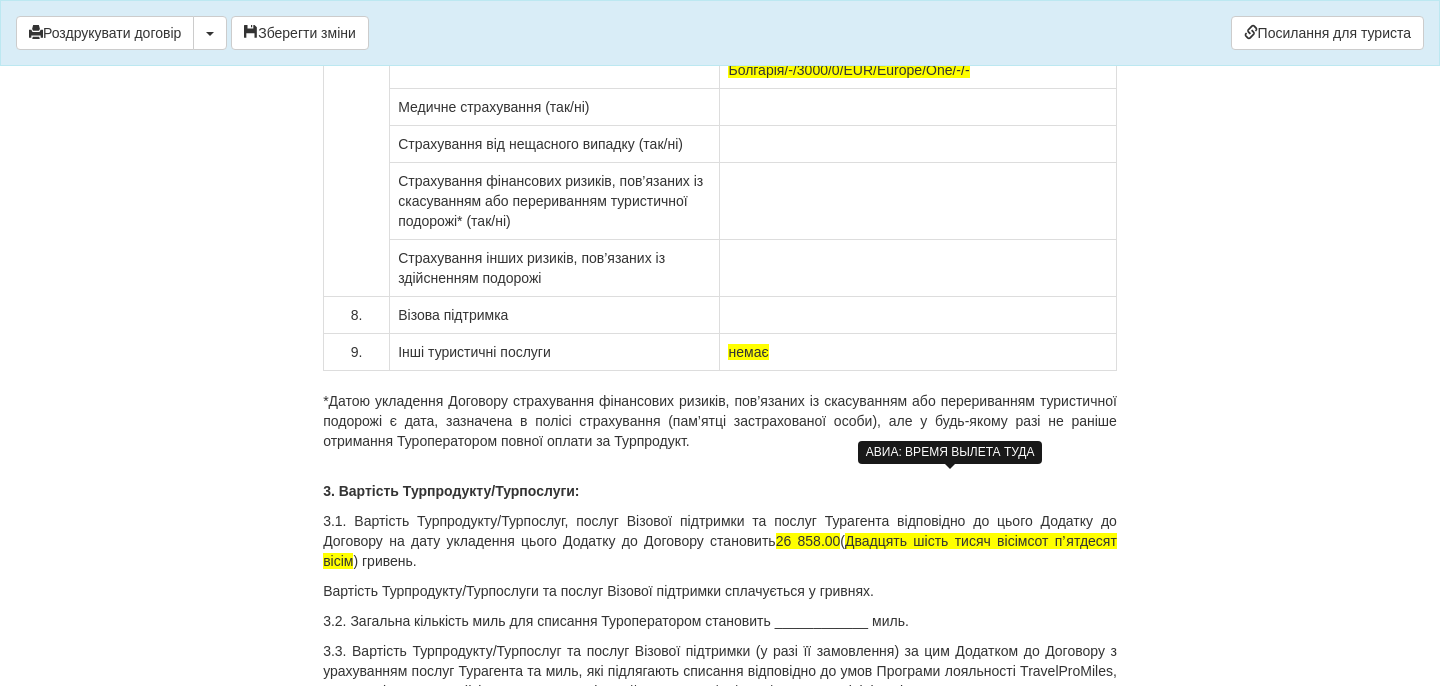 click at bounding box center [914, -340] 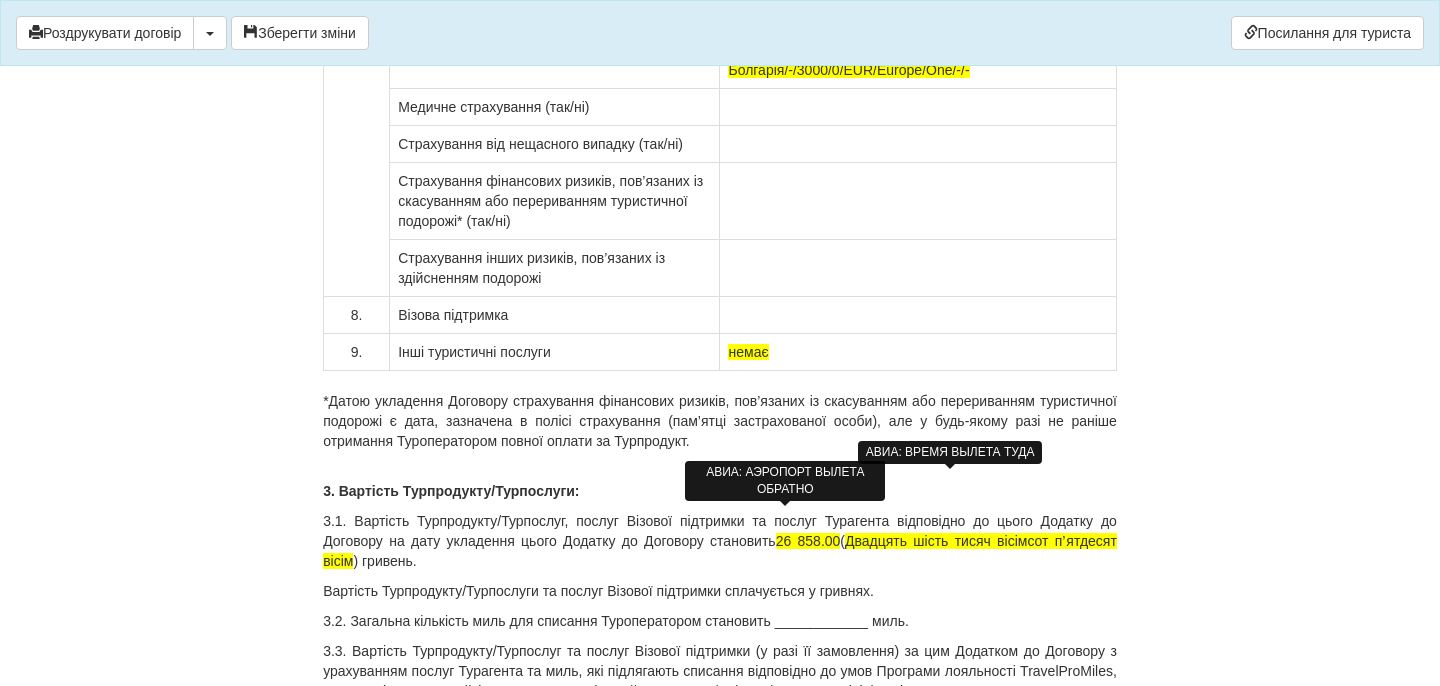 click at bounding box center (786, -303) 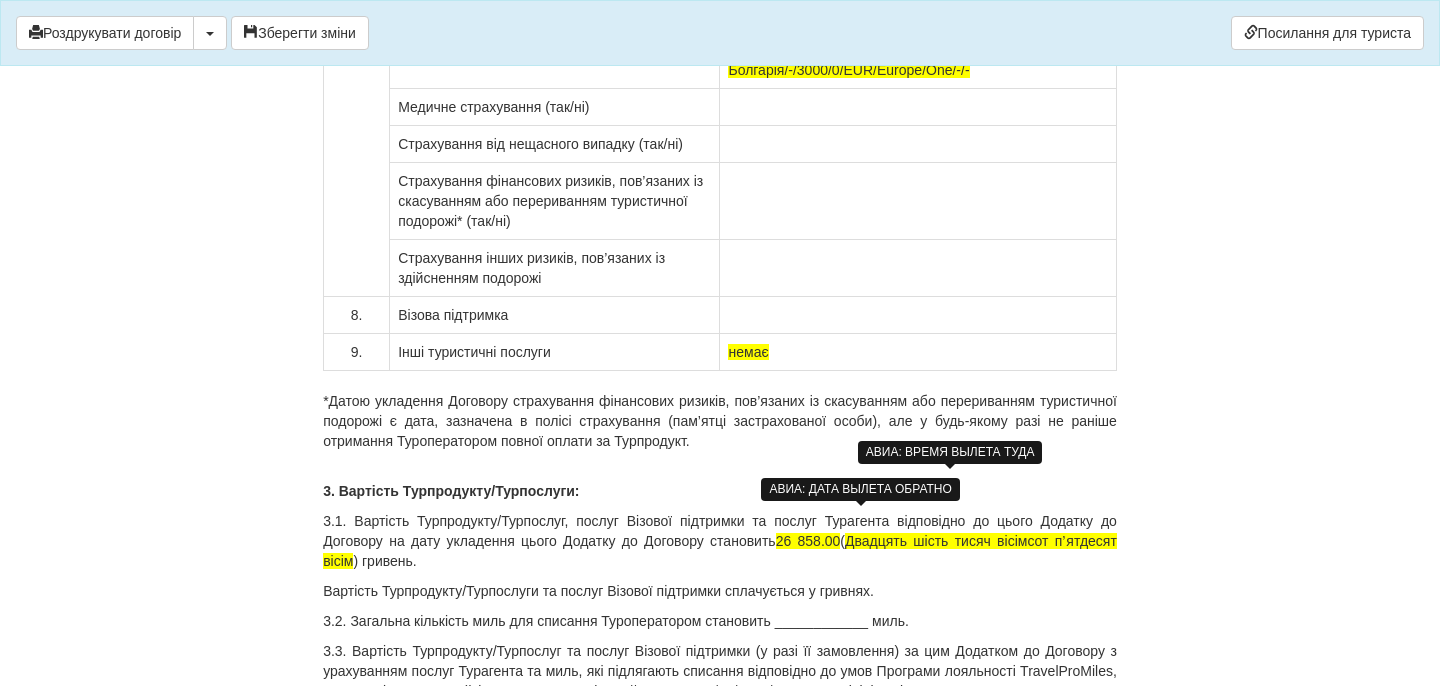 click at bounding box center [850, -303] 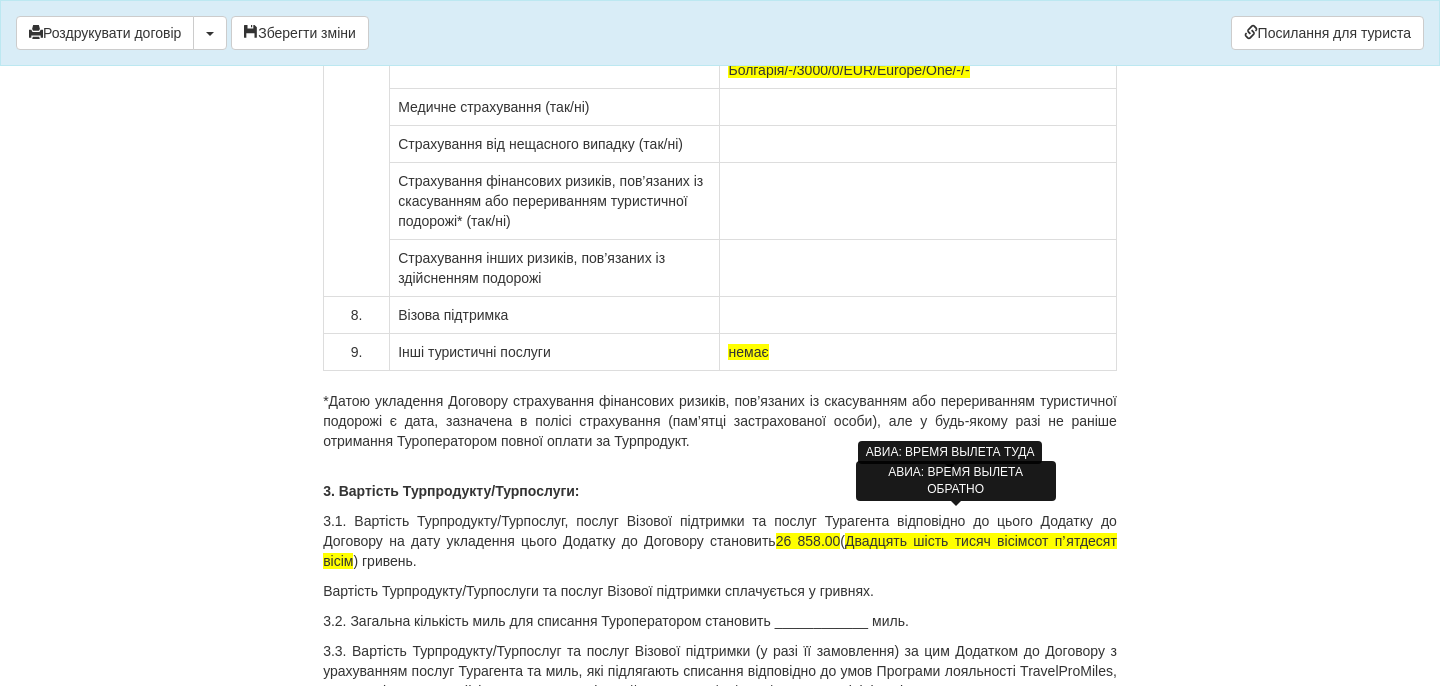 click at bounding box center [914, -303] 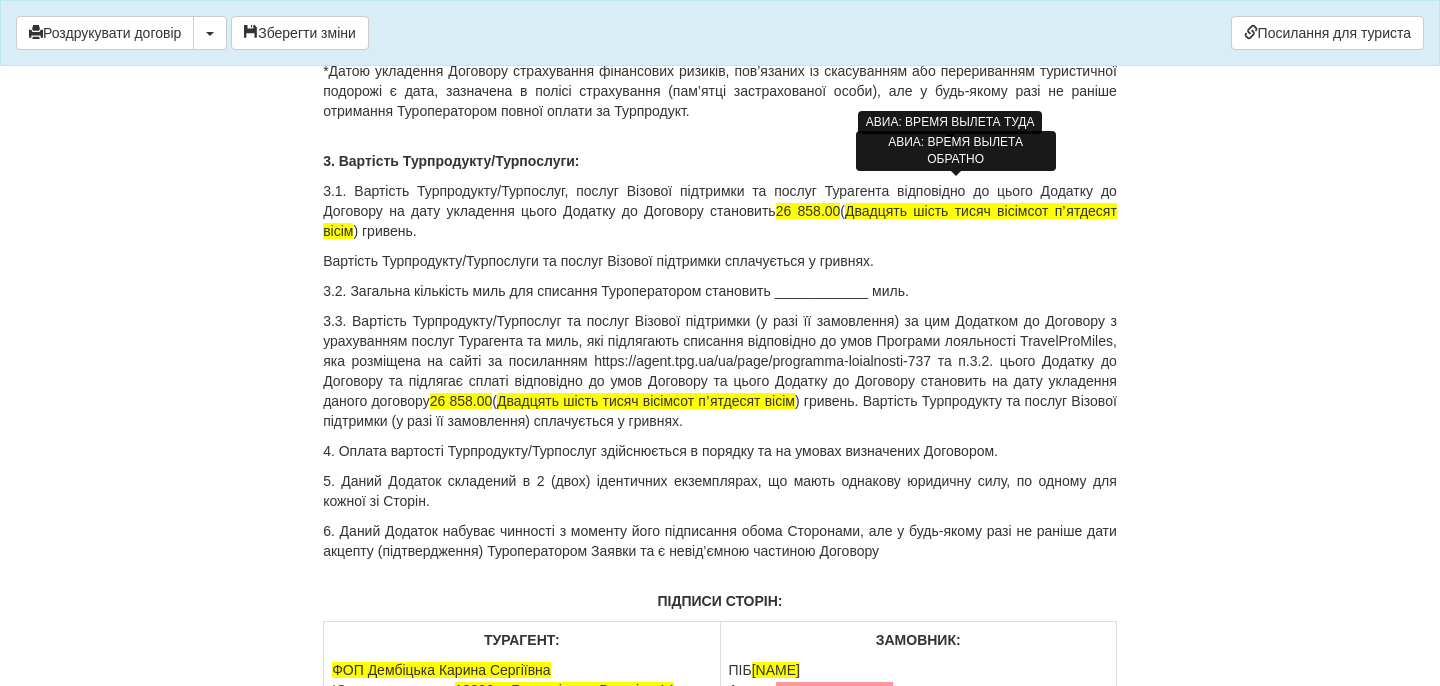 scroll, scrollTop: 16187, scrollLeft: 0, axis: vertical 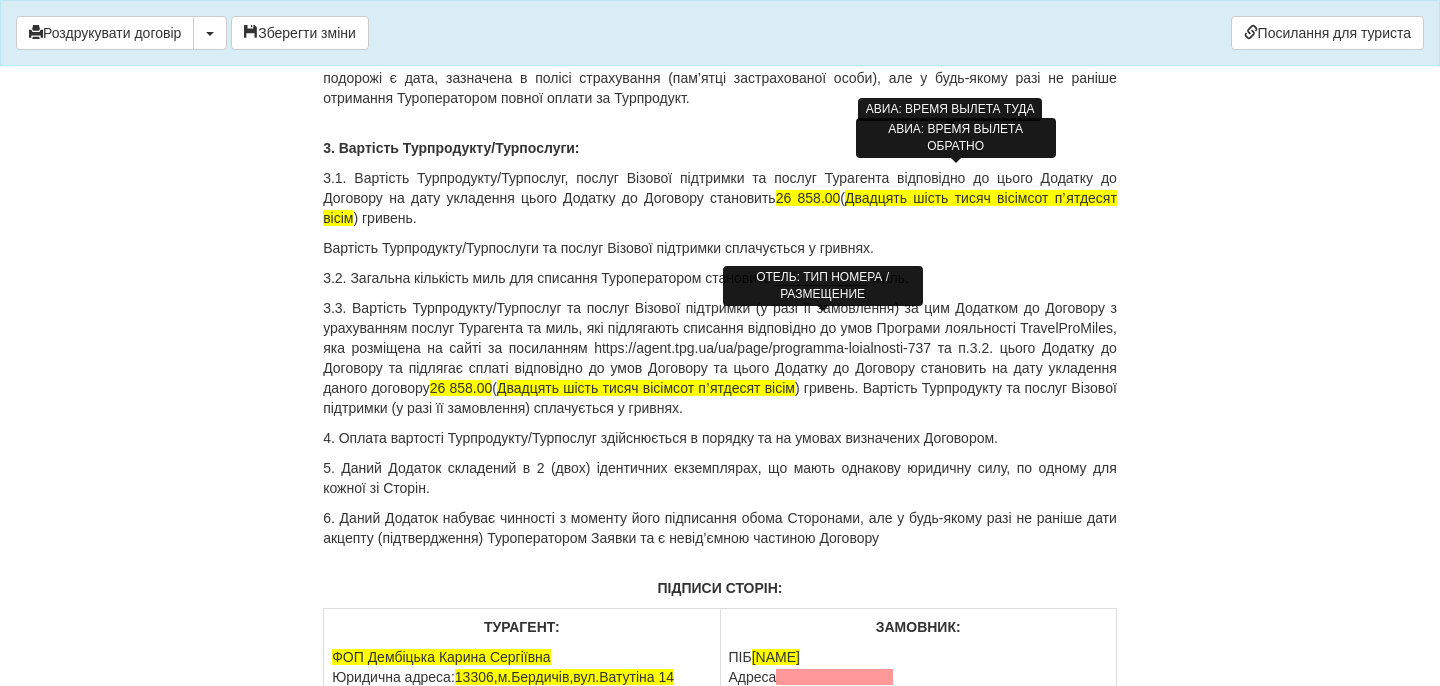 drag, startPoint x: 752, startPoint y: 323, endPoint x: 856, endPoint y: 325, distance: 104.019226 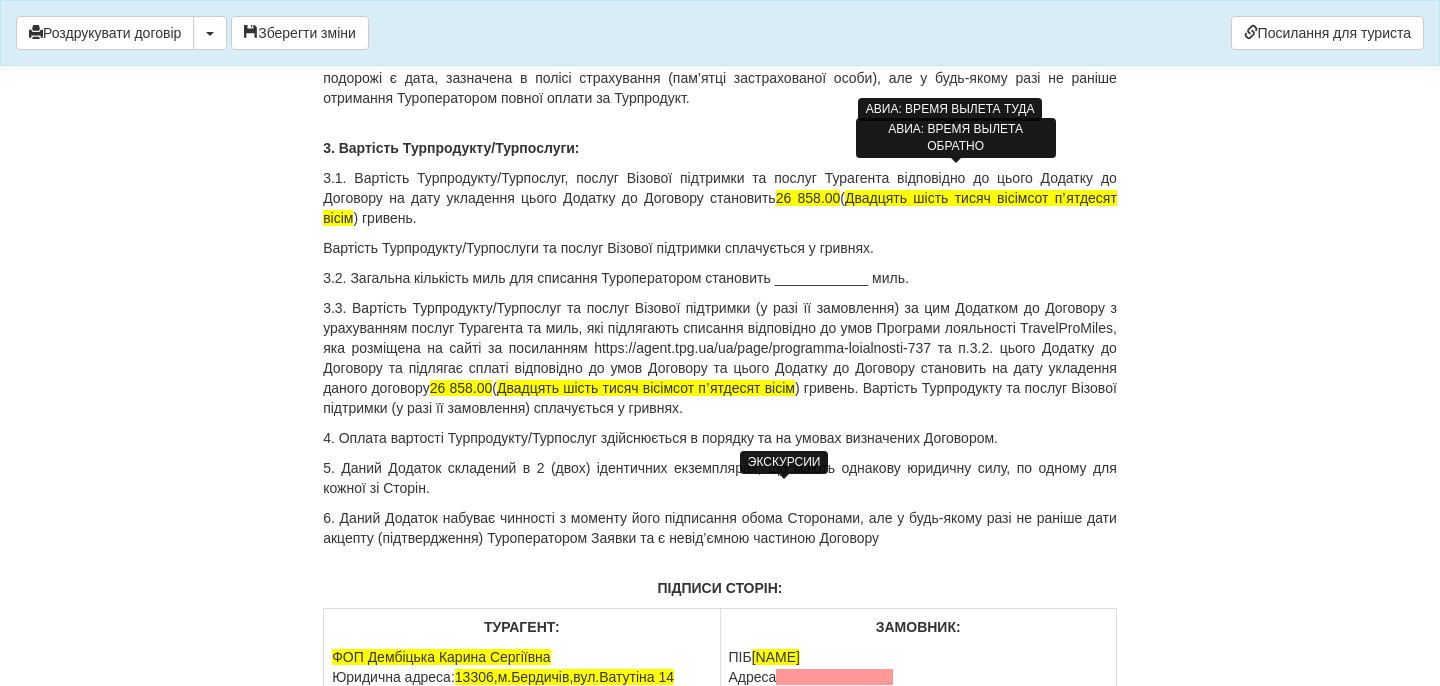click at bounding box center [786, -330] 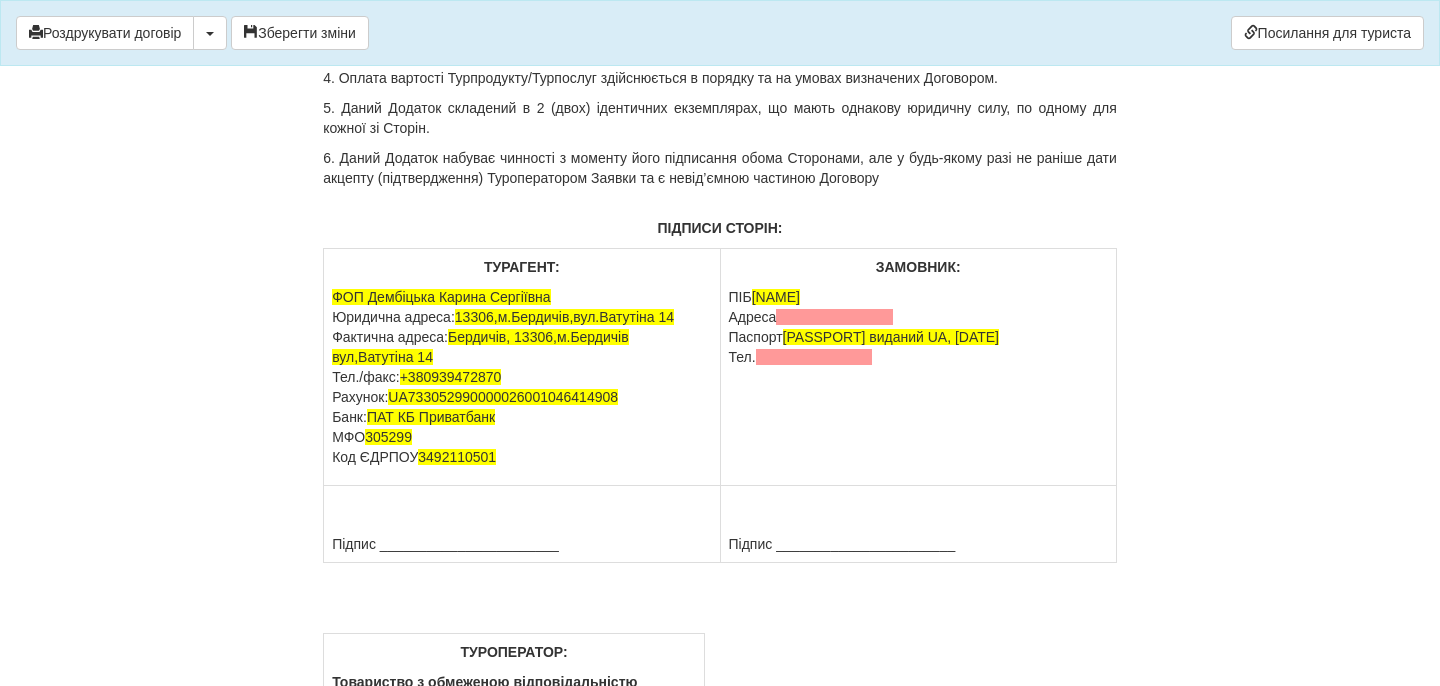 scroll, scrollTop: 16748, scrollLeft: 0, axis: vertical 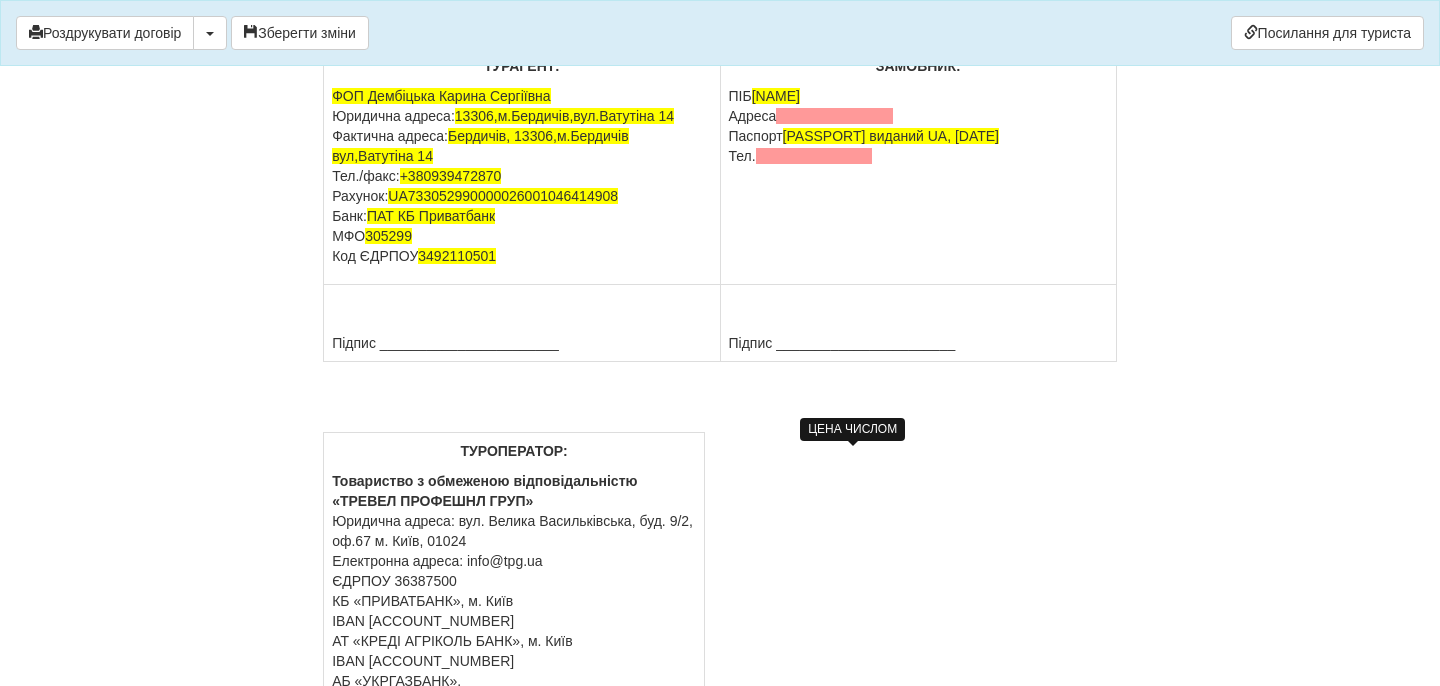 drag, startPoint x: 842, startPoint y: 459, endPoint x: 866, endPoint y: 461, distance: 24.083189 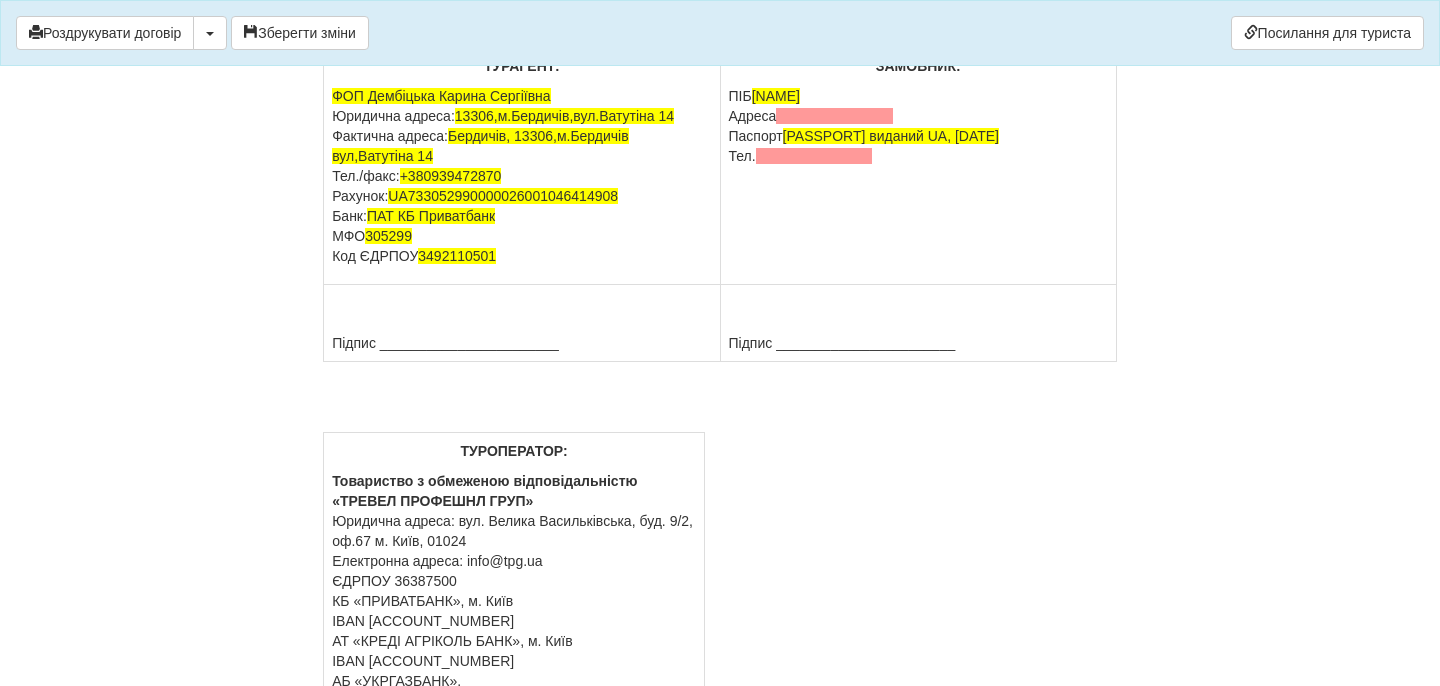 drag, startPoint x: 1062, startPoint y: 459, endPoint x: 423, endPoint y: 473, distance: 639.1533 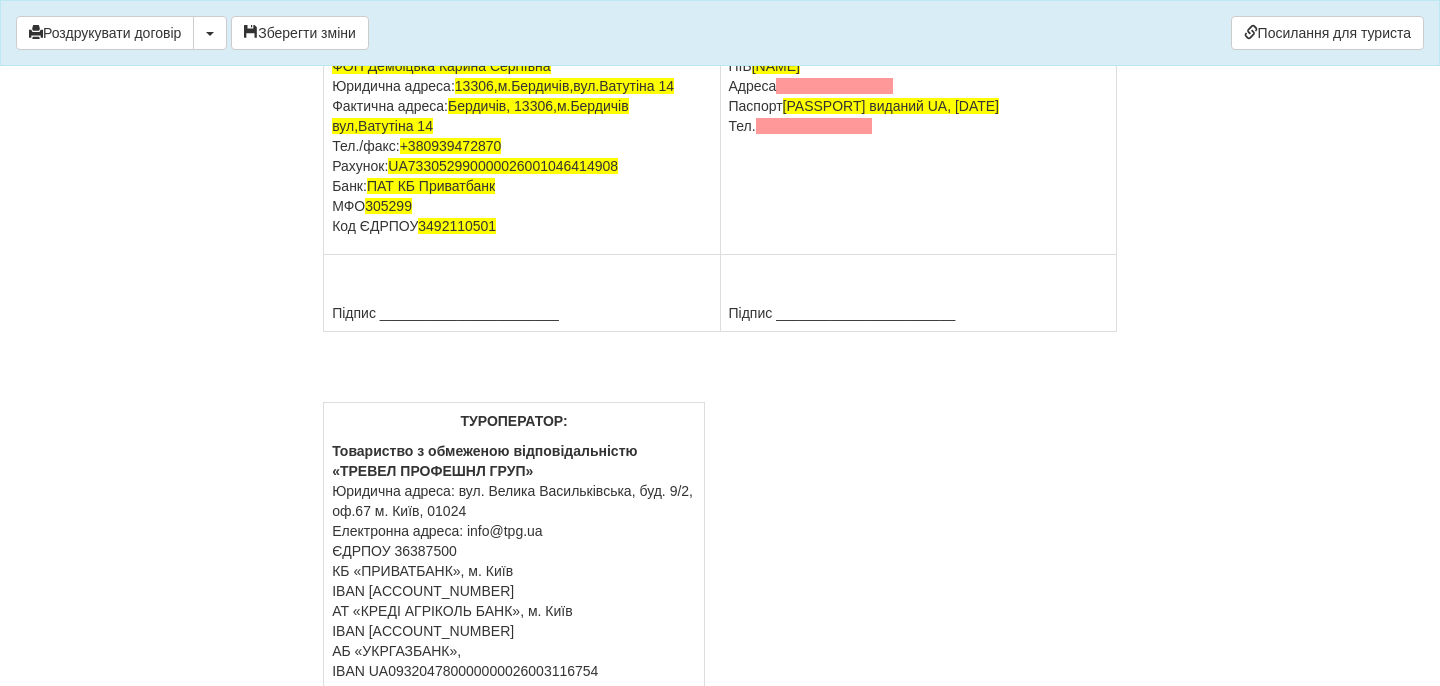 drag, startPoint x: 793, startPoint y: 464, endPoint x: 616, endPoint y: 489, distance: 178.75682 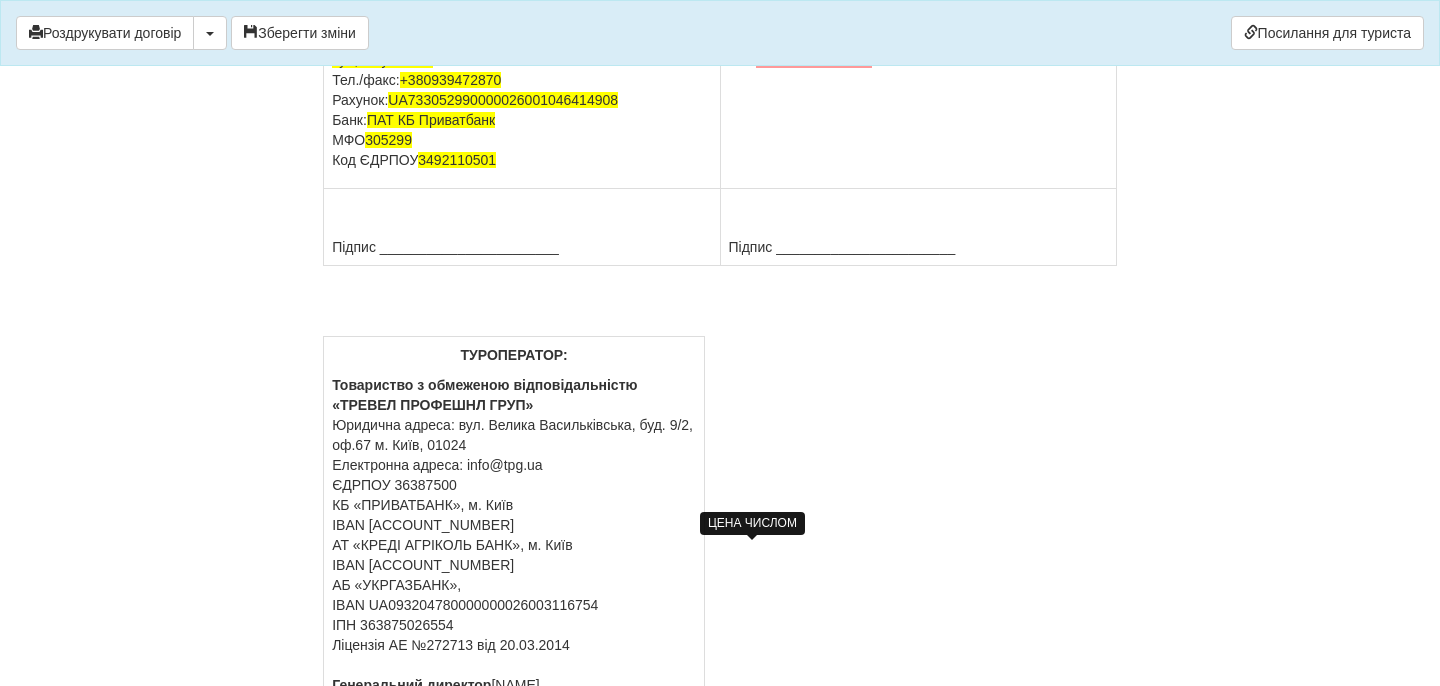 scroll, scrollTop: 16812, scrollLeft: 0, axis: vertical 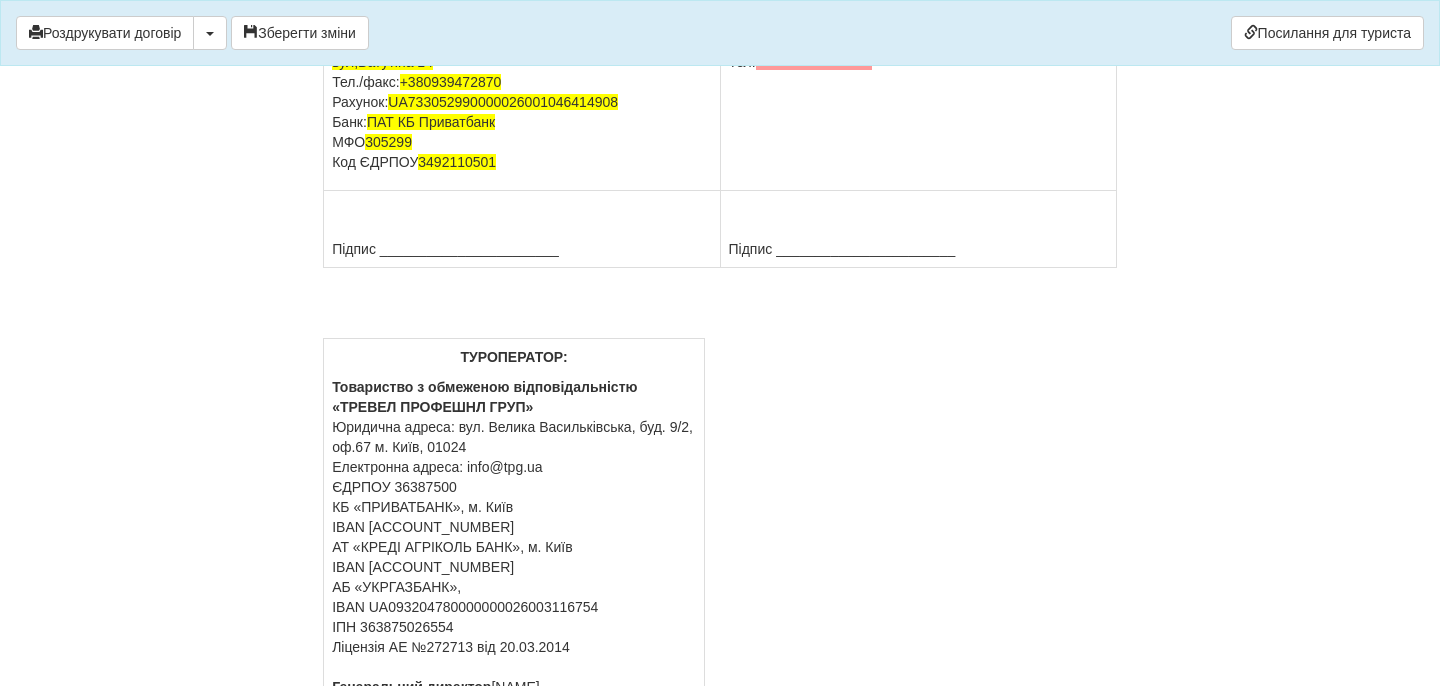 drag, startPoint x: 716, startPoint y: 553, endPoint x: 1052, endPoint y: 579, distance: 337.00446 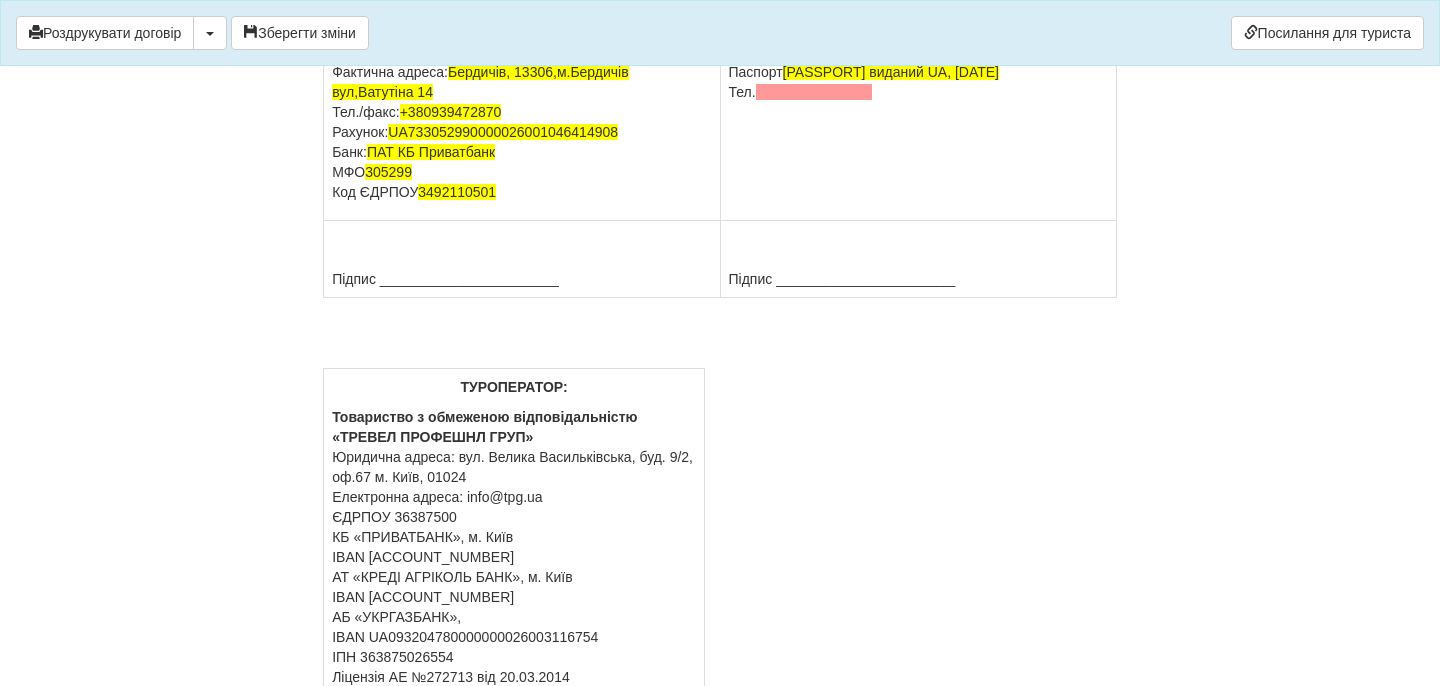 click on "×
Деякі поля не заповнено
Ми підсвітили  порожні поля  червоним кольором.                Ви можете відредагувати текст і внести відсутні дані прямо у цьому вікні.
Для автоматичного заповнення договору:
Необхідно додати агентський договір з оператором TPG
Роздрукувати договір
Скачати PDF" at bounding box center (720, -7973) 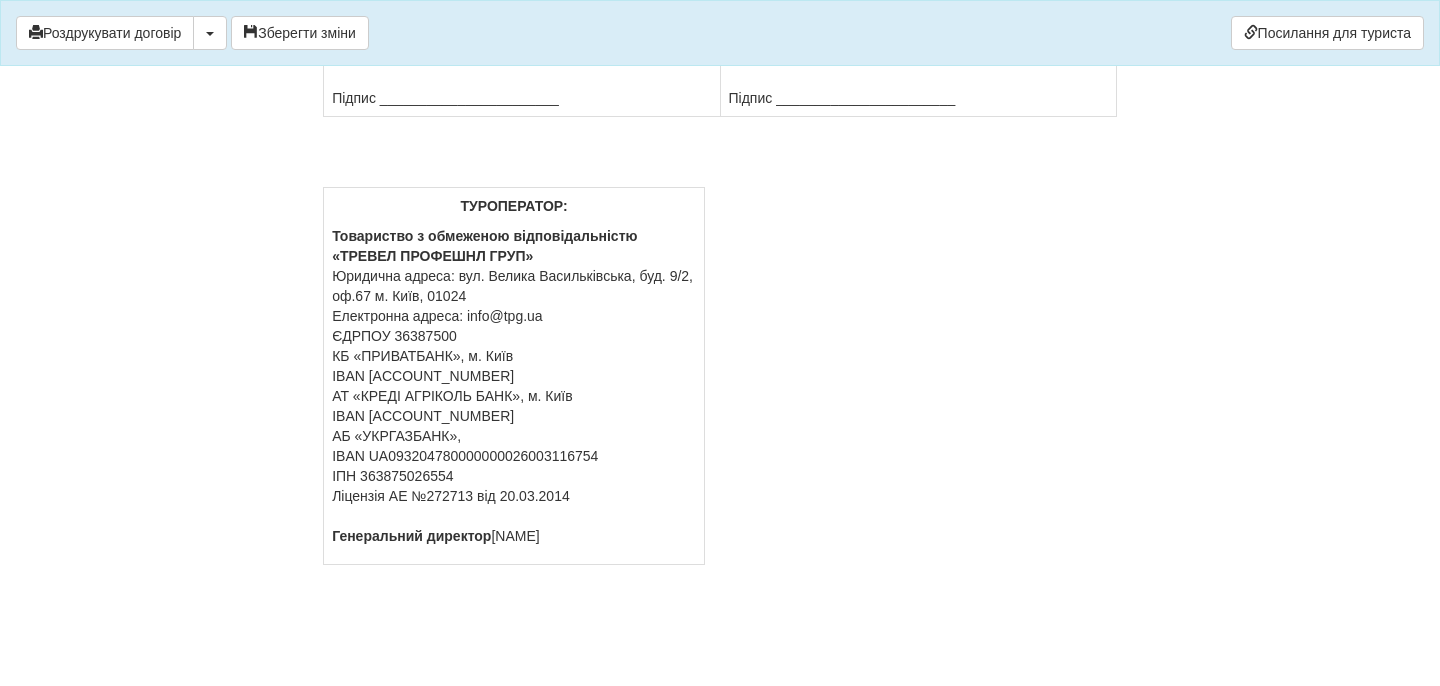 scroll, scrollTop: 17414, scrollLeft: 0, axis: vertical 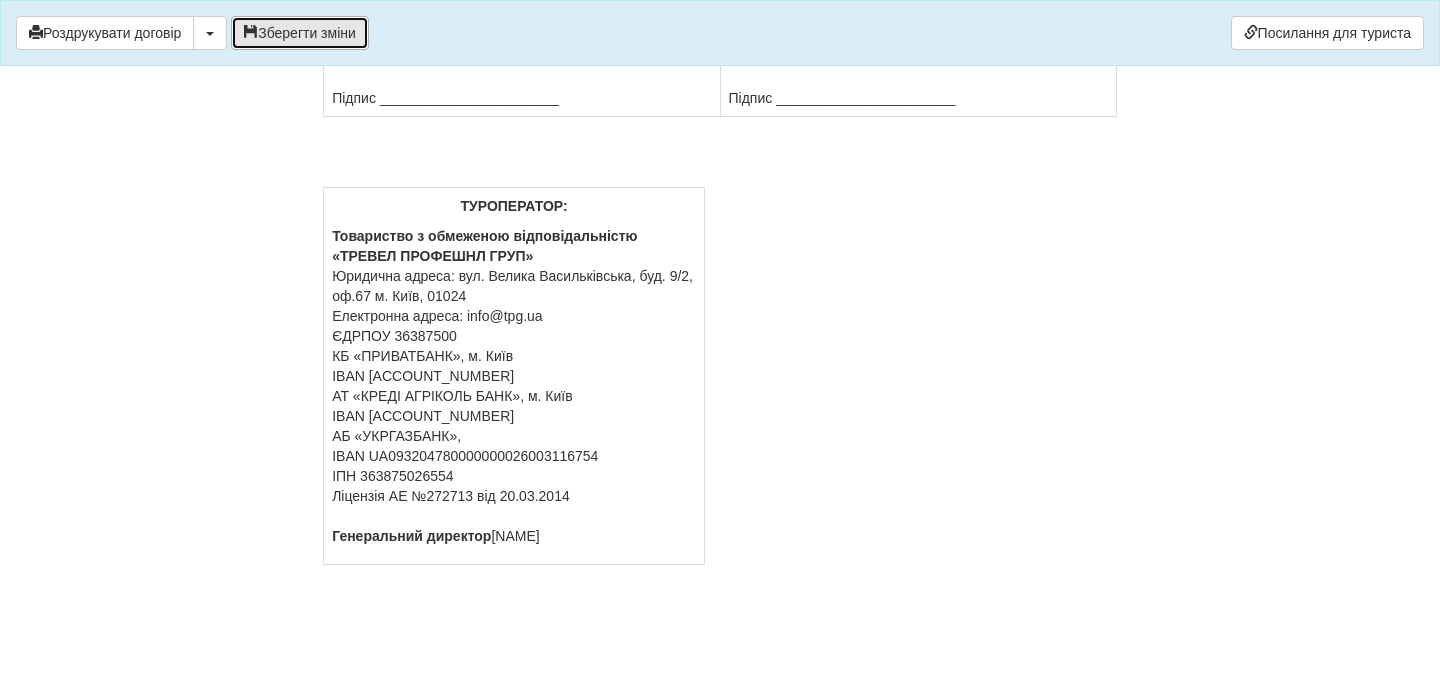 click on "Зберегти зміни" at bounding box center [300, 33] 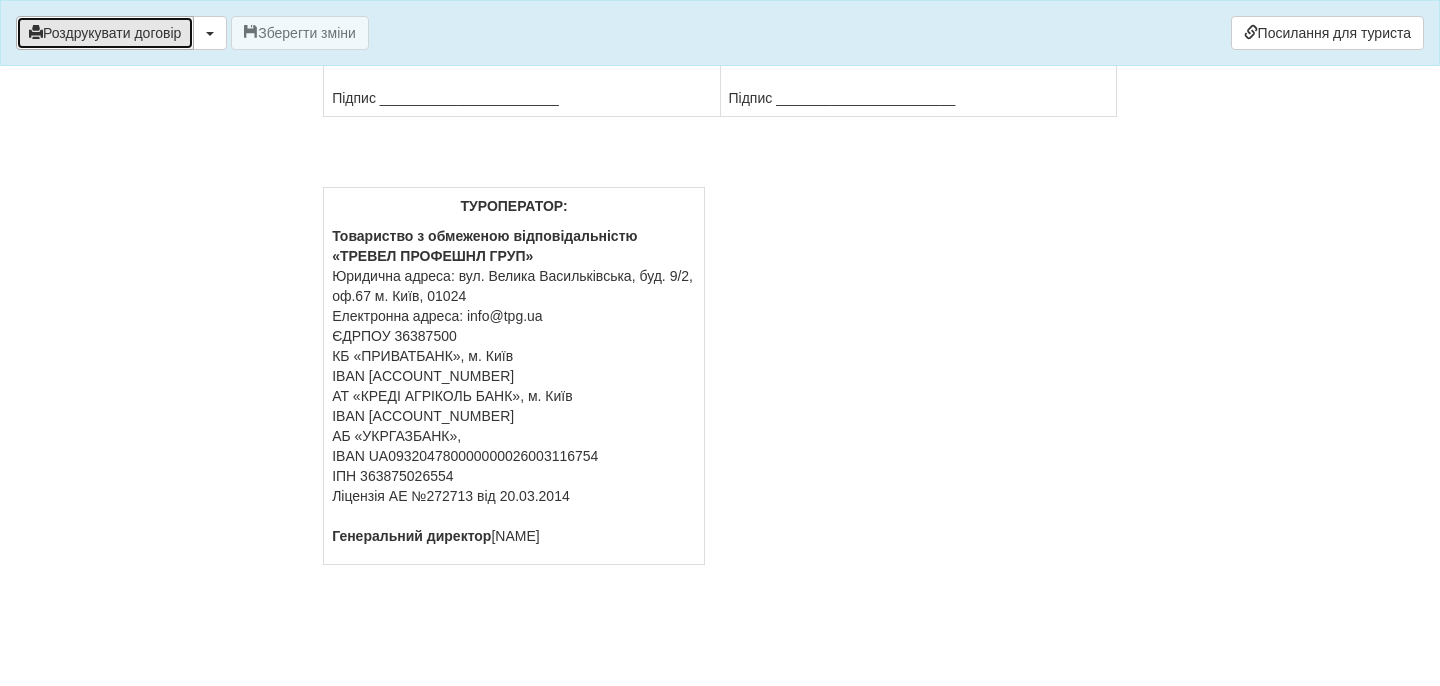 click on "Роздрукувати договір" at bounding box center [105, 33] 